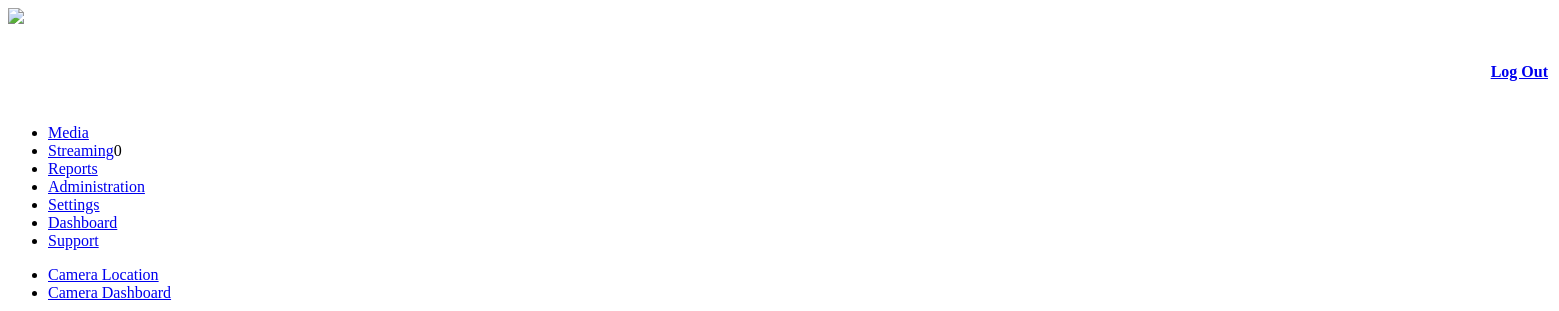 scroll, scrollTop: 0, scrollLeft: 0, axis: both 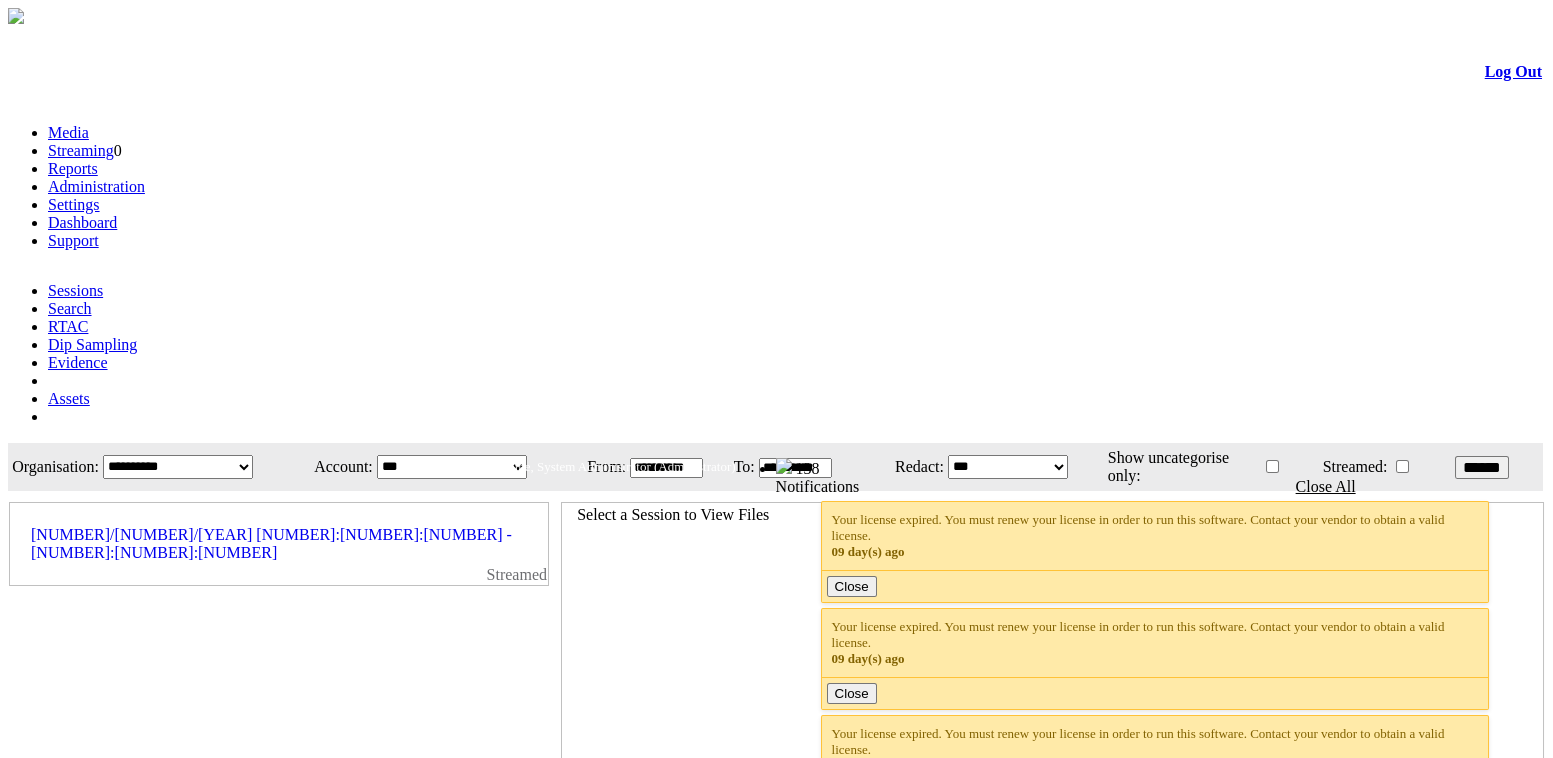 click on "**********" at bounding box center [452, 467] 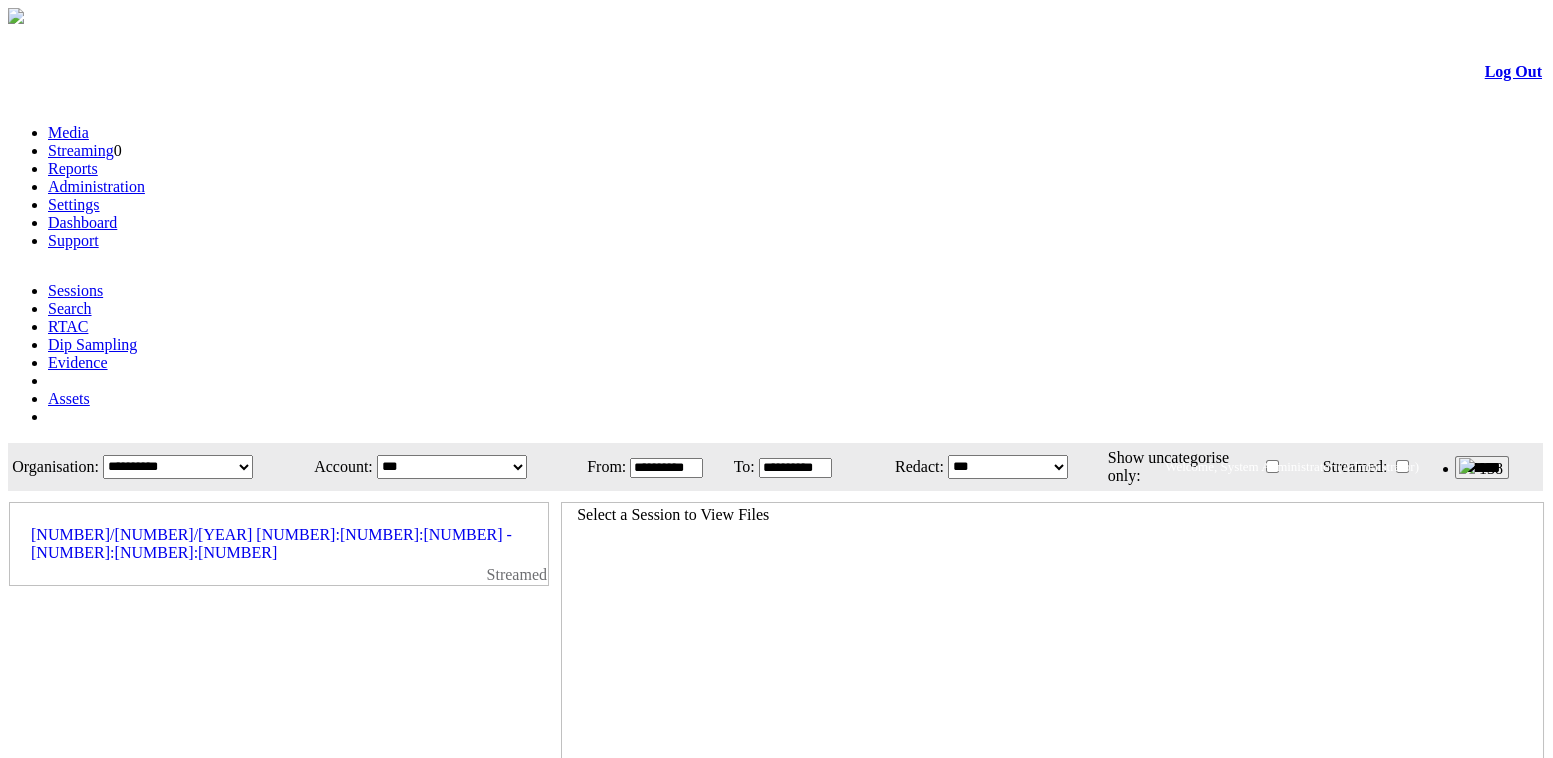 select on "**" 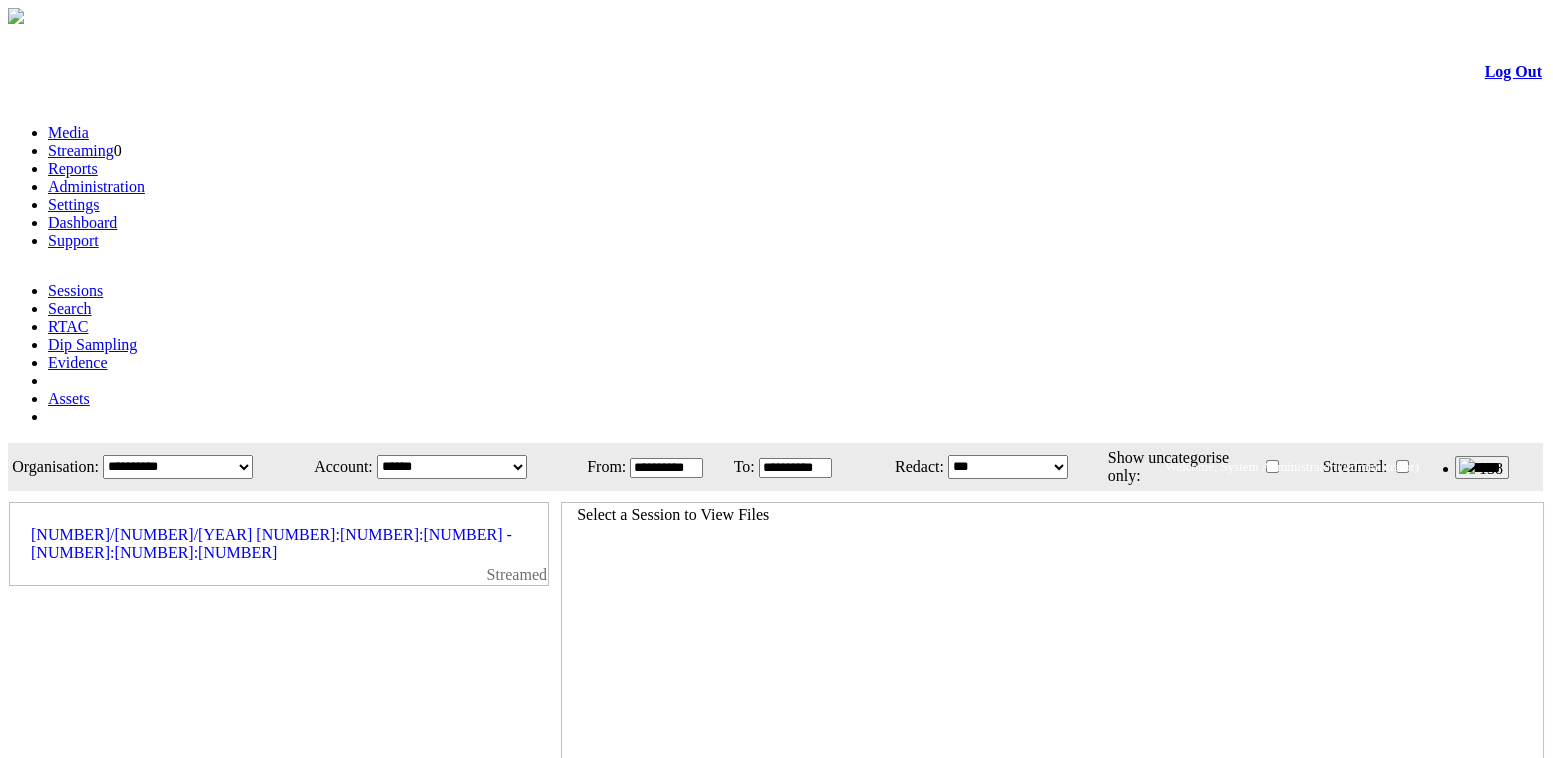 click on "**********" at bounding box center (452, 467) 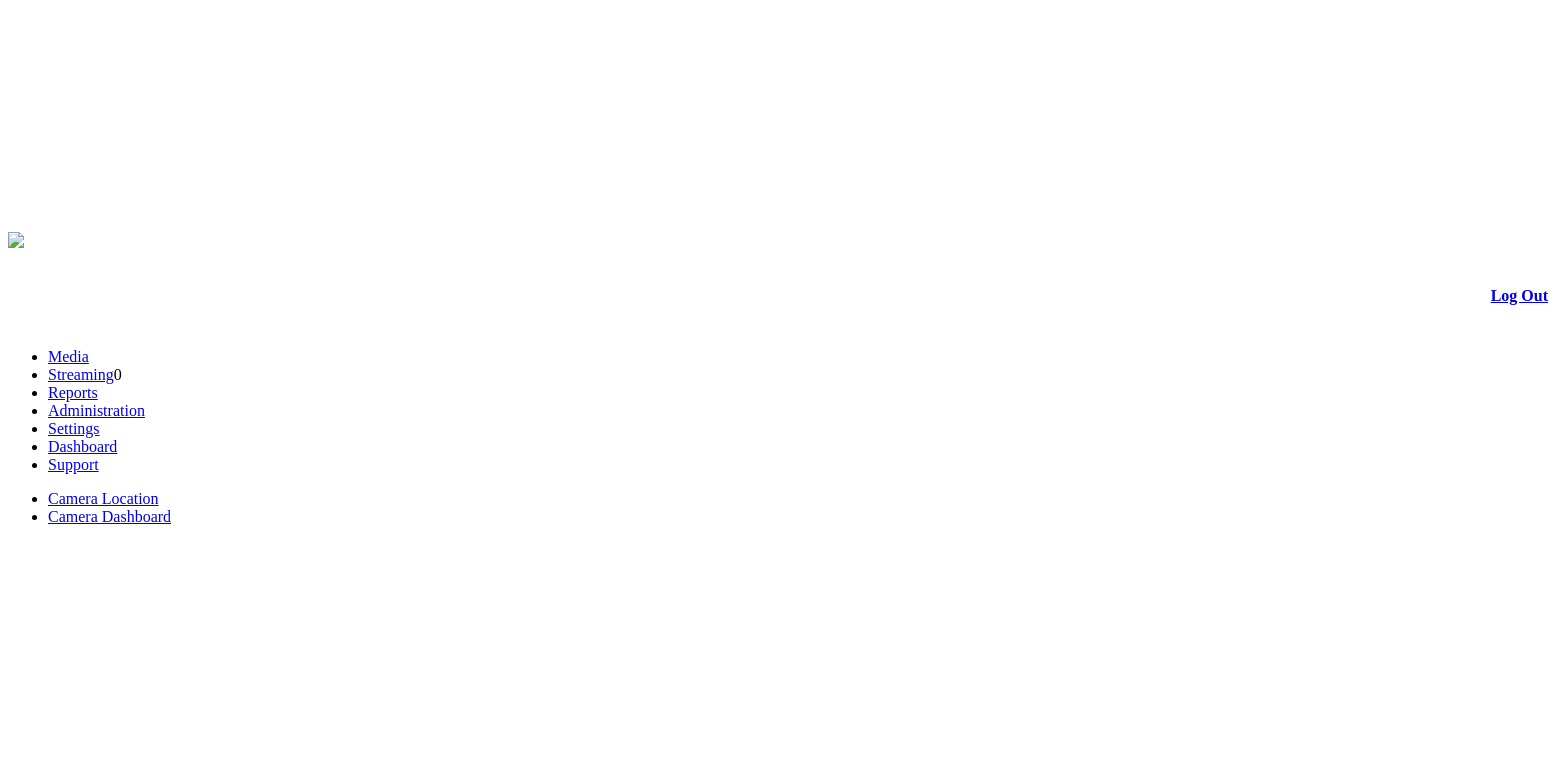 scroll, scrollTop: 0, scrollLeft: 0, axis: both 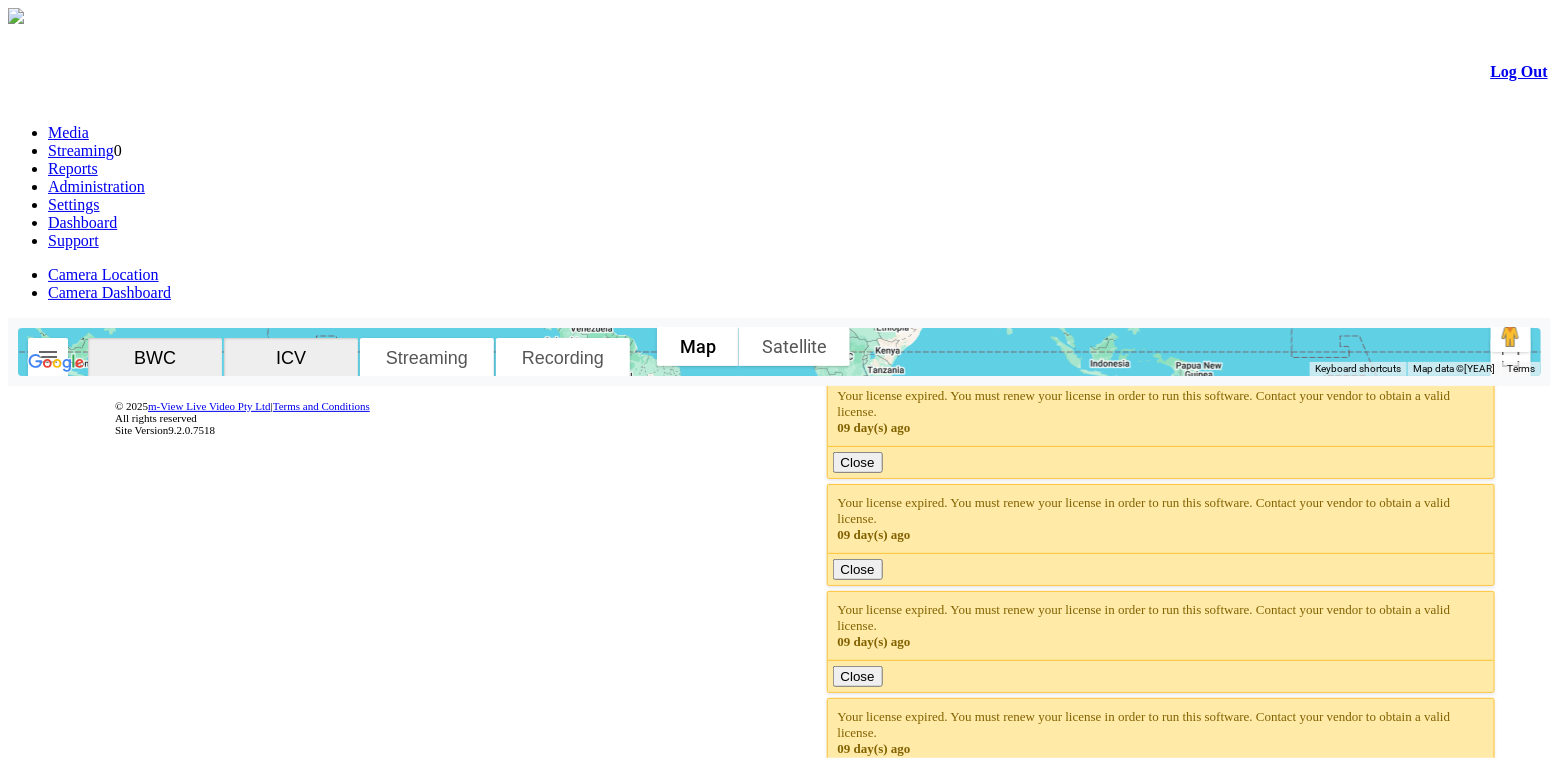 click 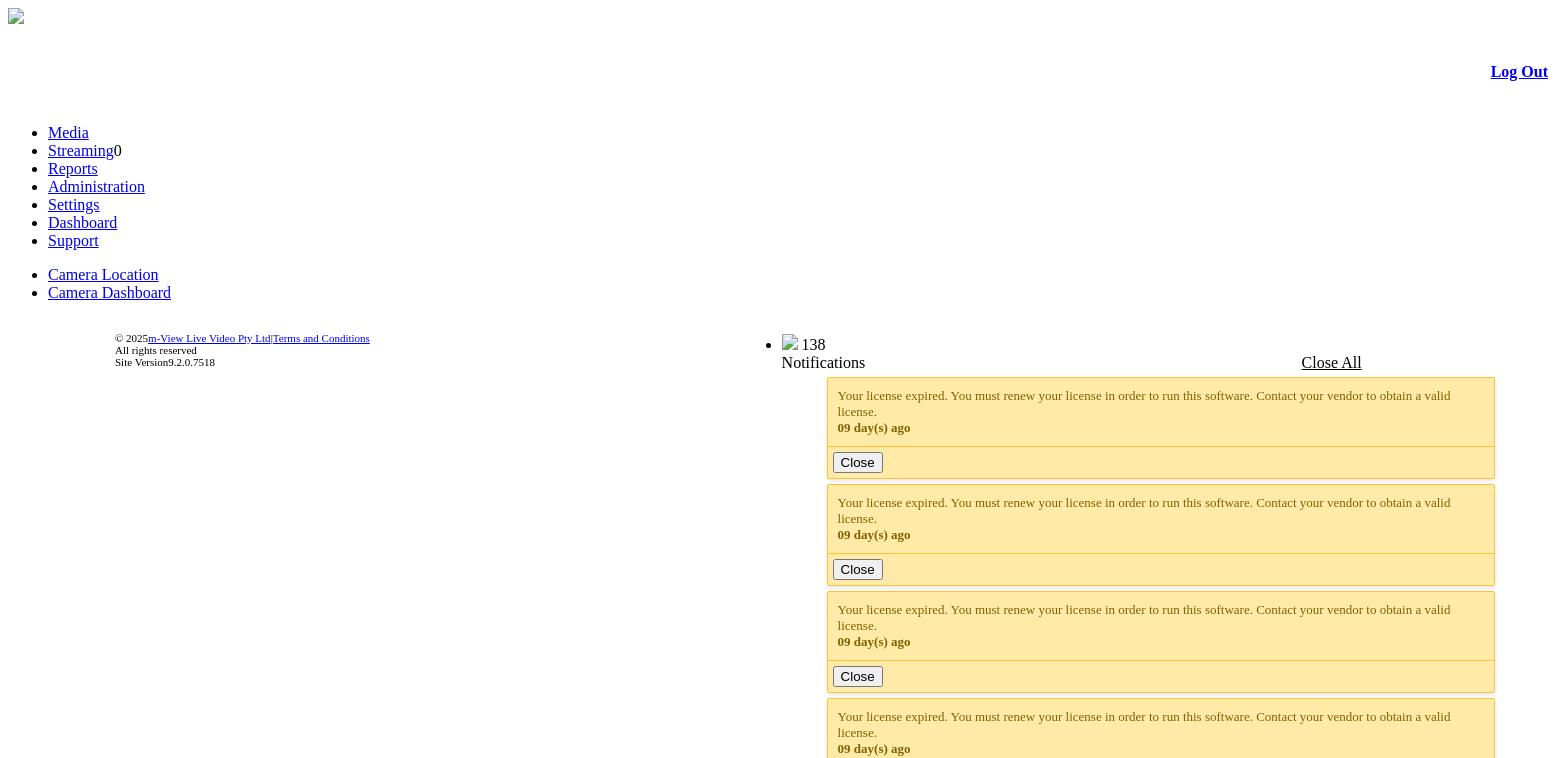 scroll, scrollTop: 0, scrollLeft: 0, axis: both 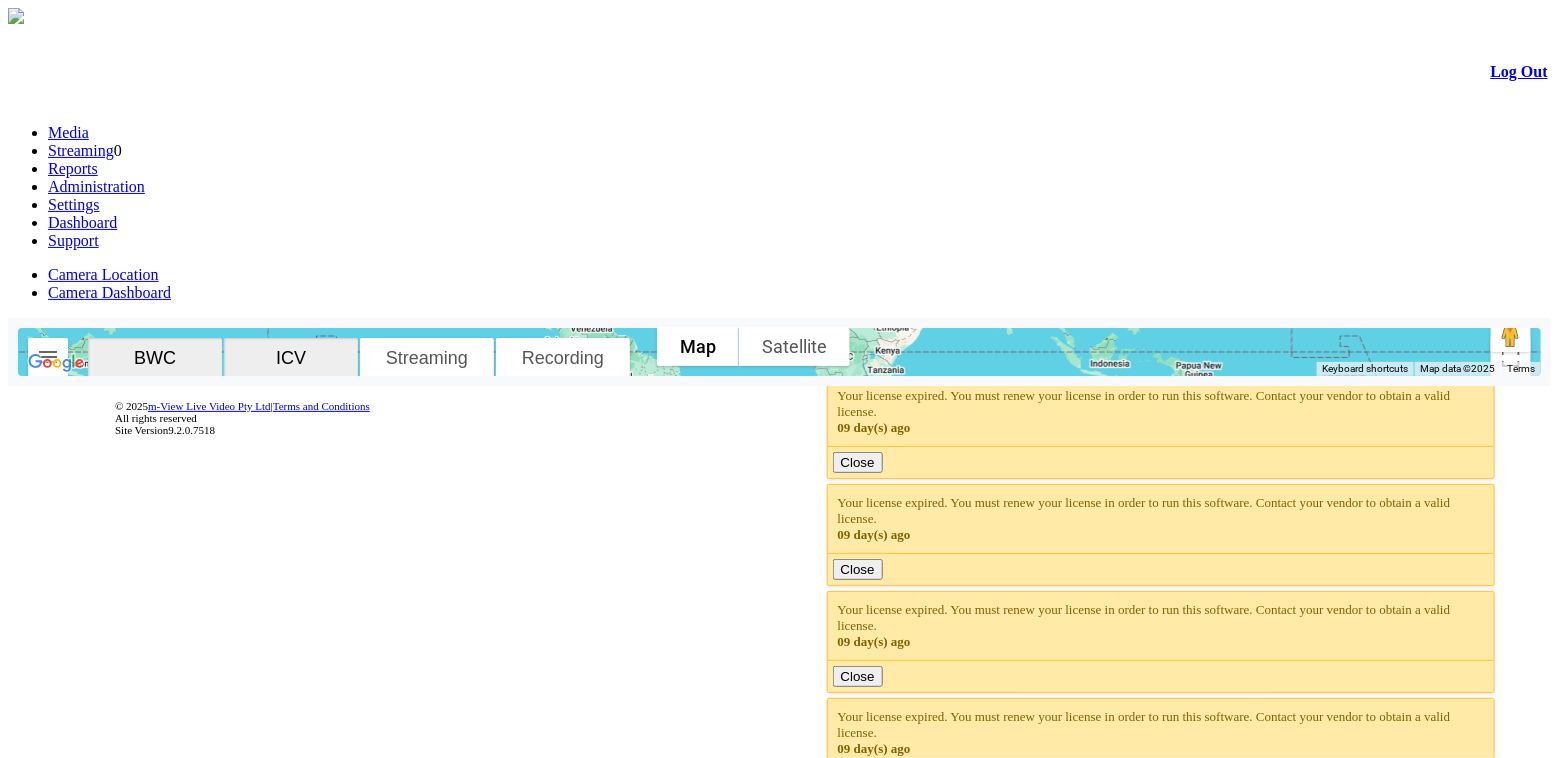 click 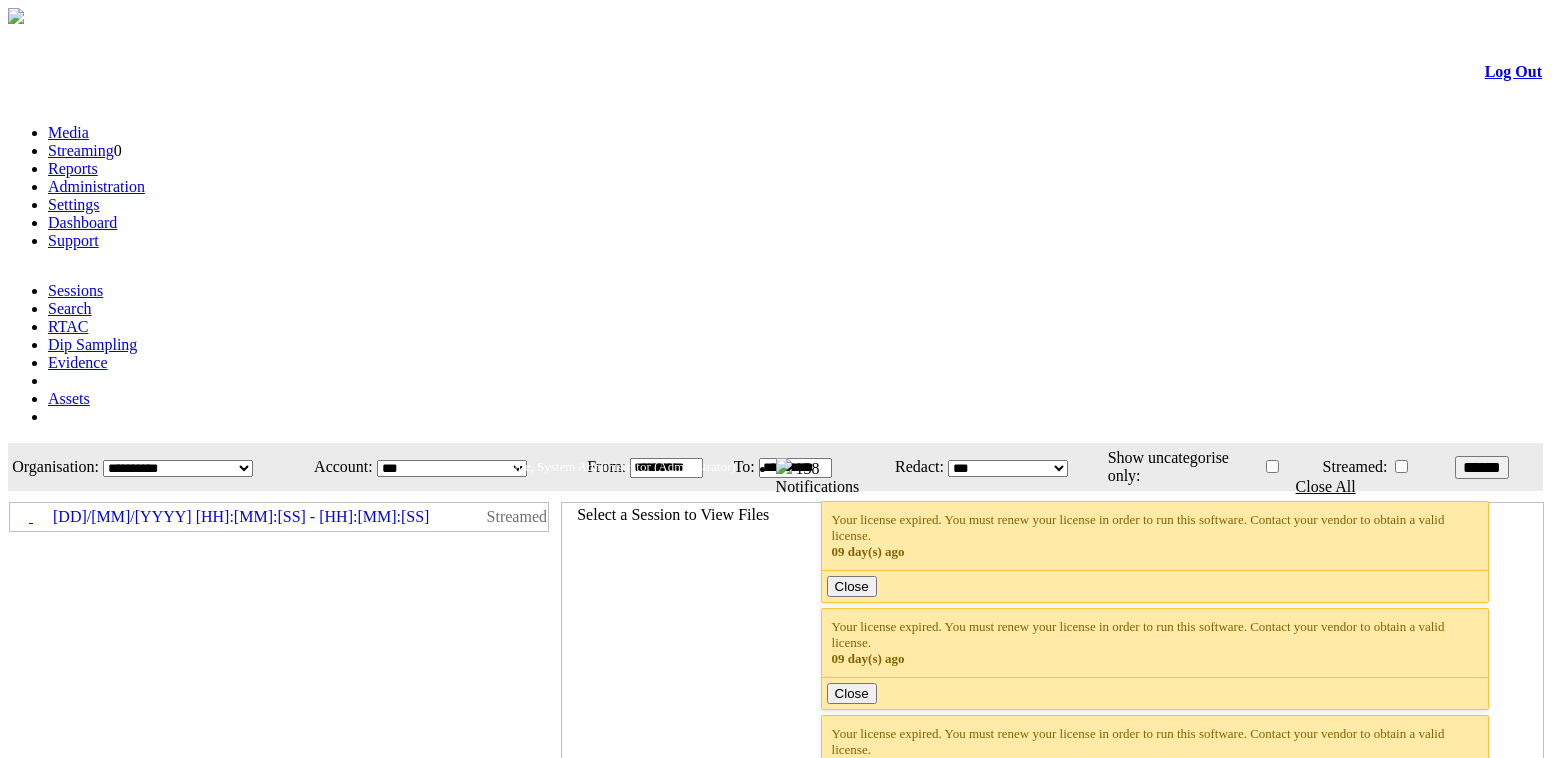 scroll, scrollTop: 0, scrollLeft: 0, axis: both 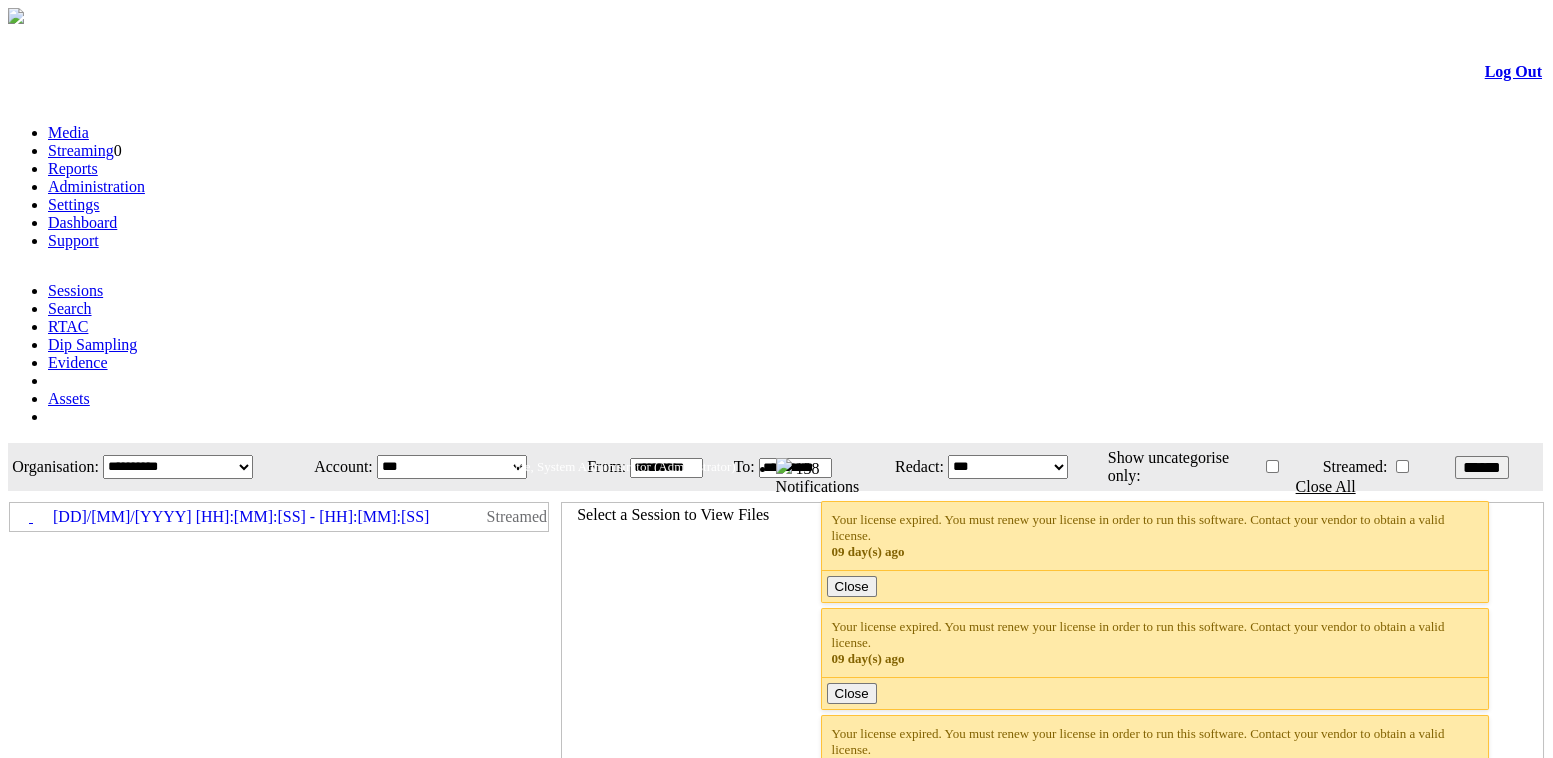 click on "Dashboard" at bounding box center (82, 222) 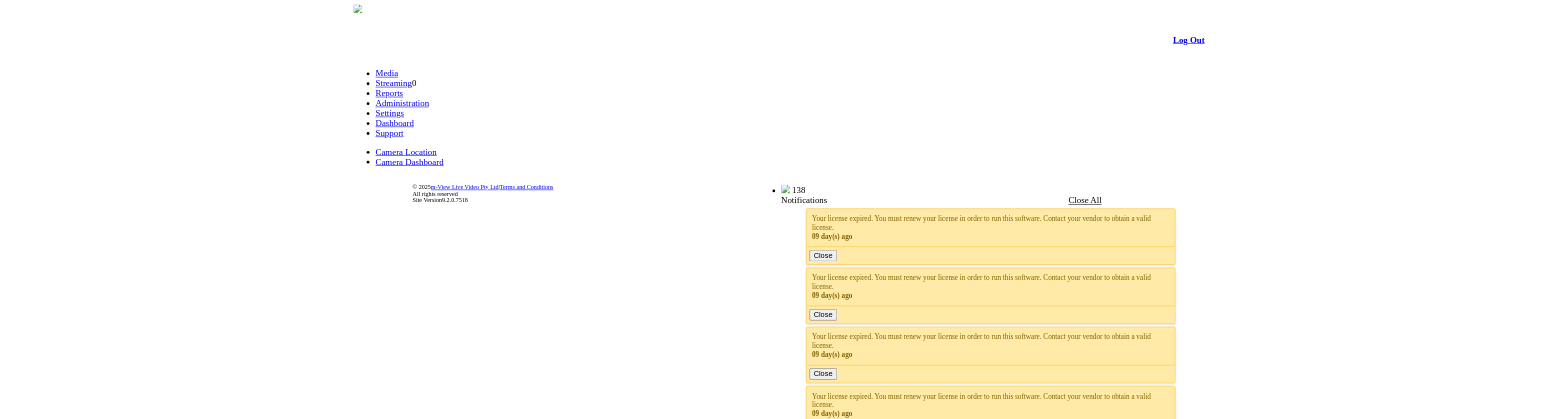 scroll, scrollTop: 0, scrollLeft: 0, axis: both 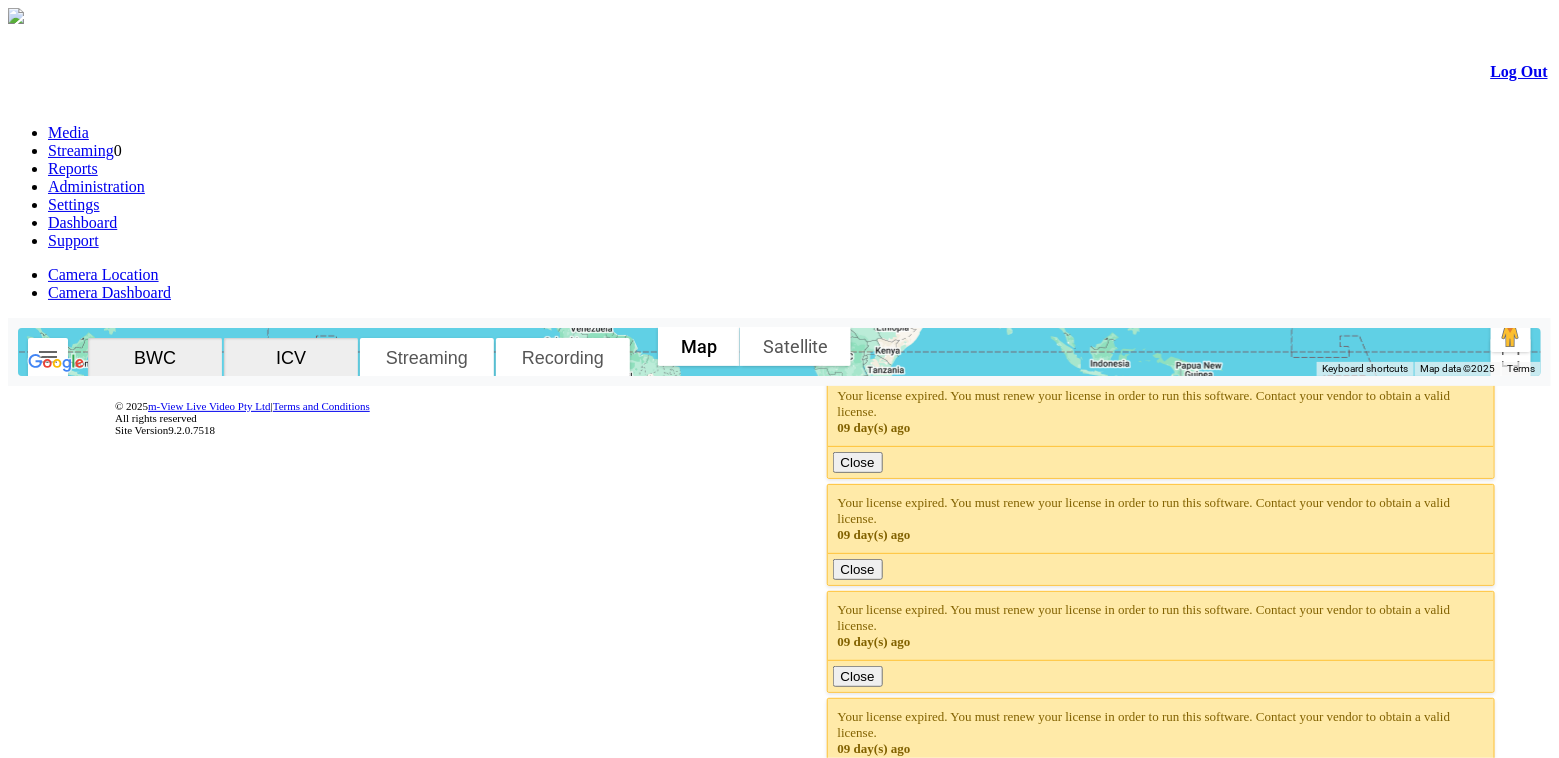 click 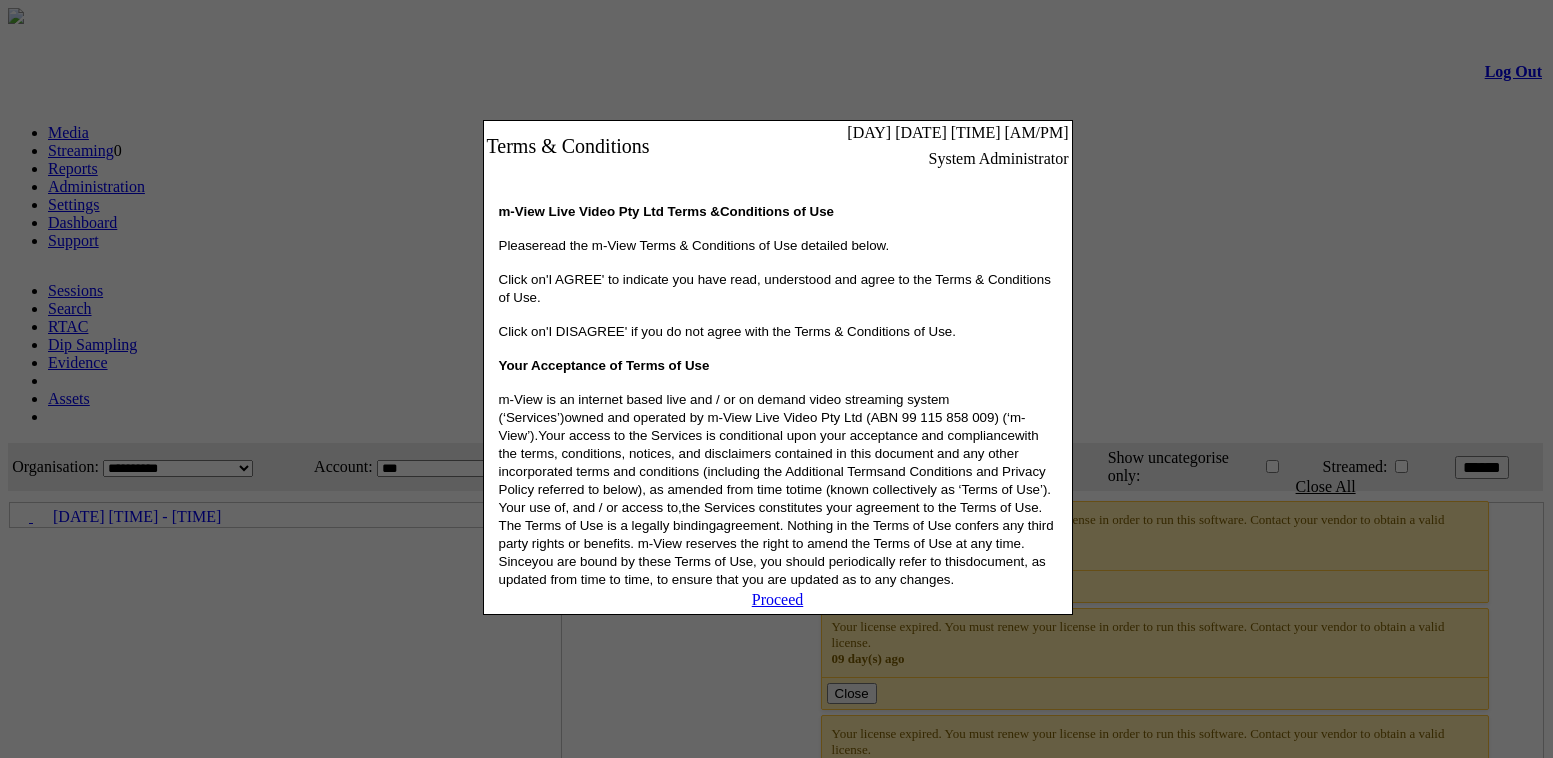 scroll, scrollTop: 0, scrollLeft: 0, axis: both 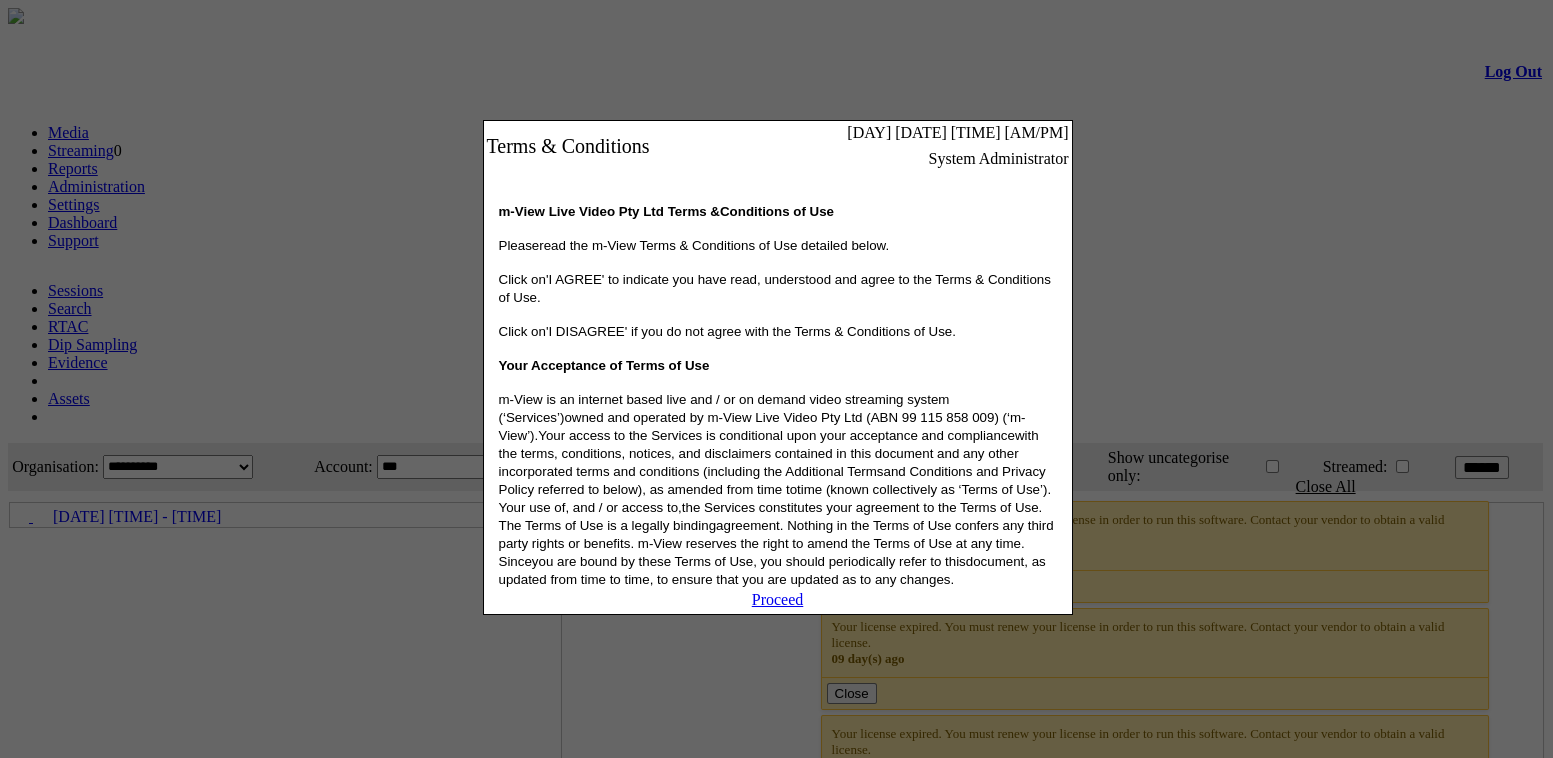 click on "Proceed" at bounding box center [778, 599] 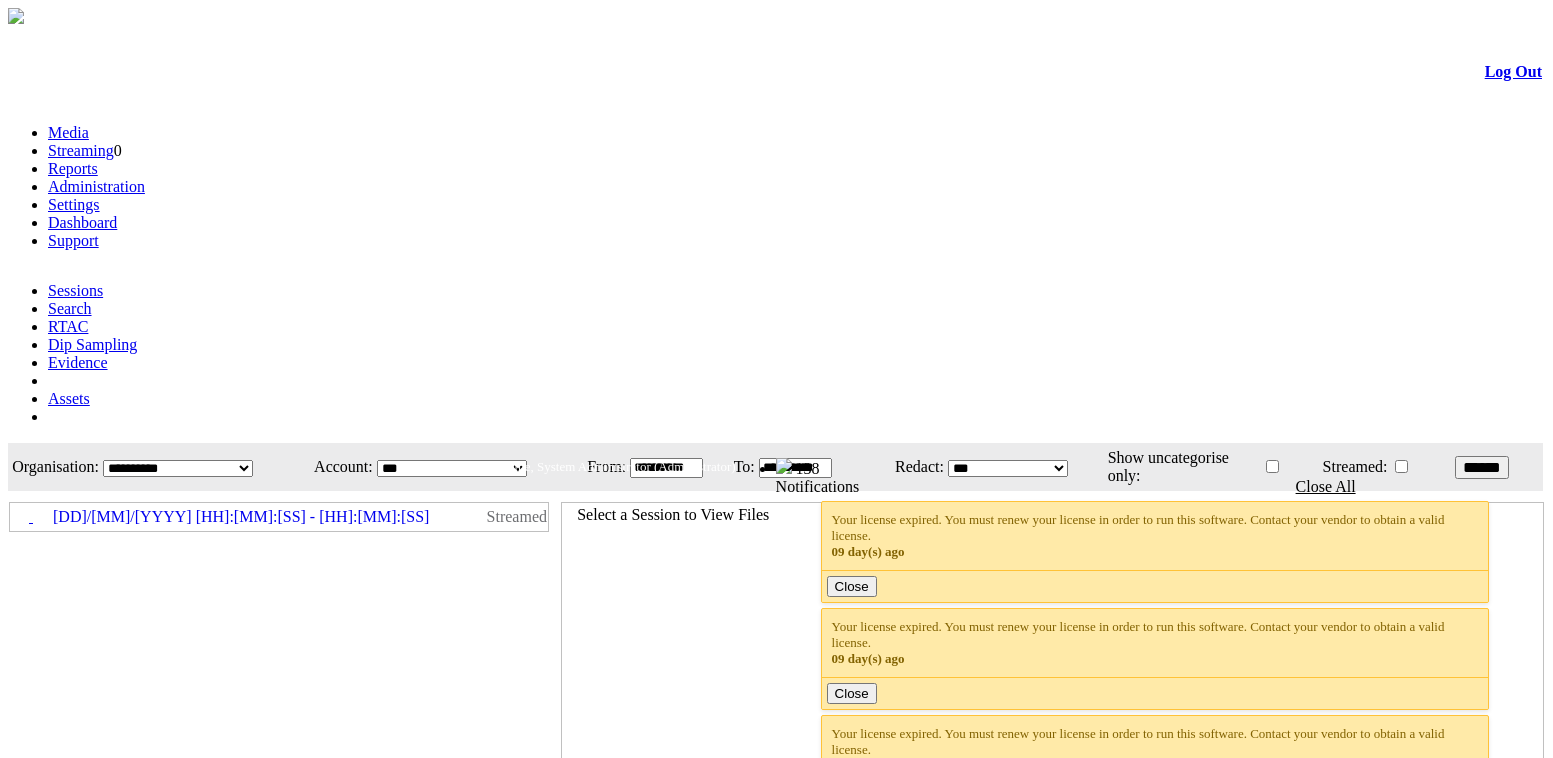 scroll, scrollTop: 0, scrollLeft: 0, axis: both 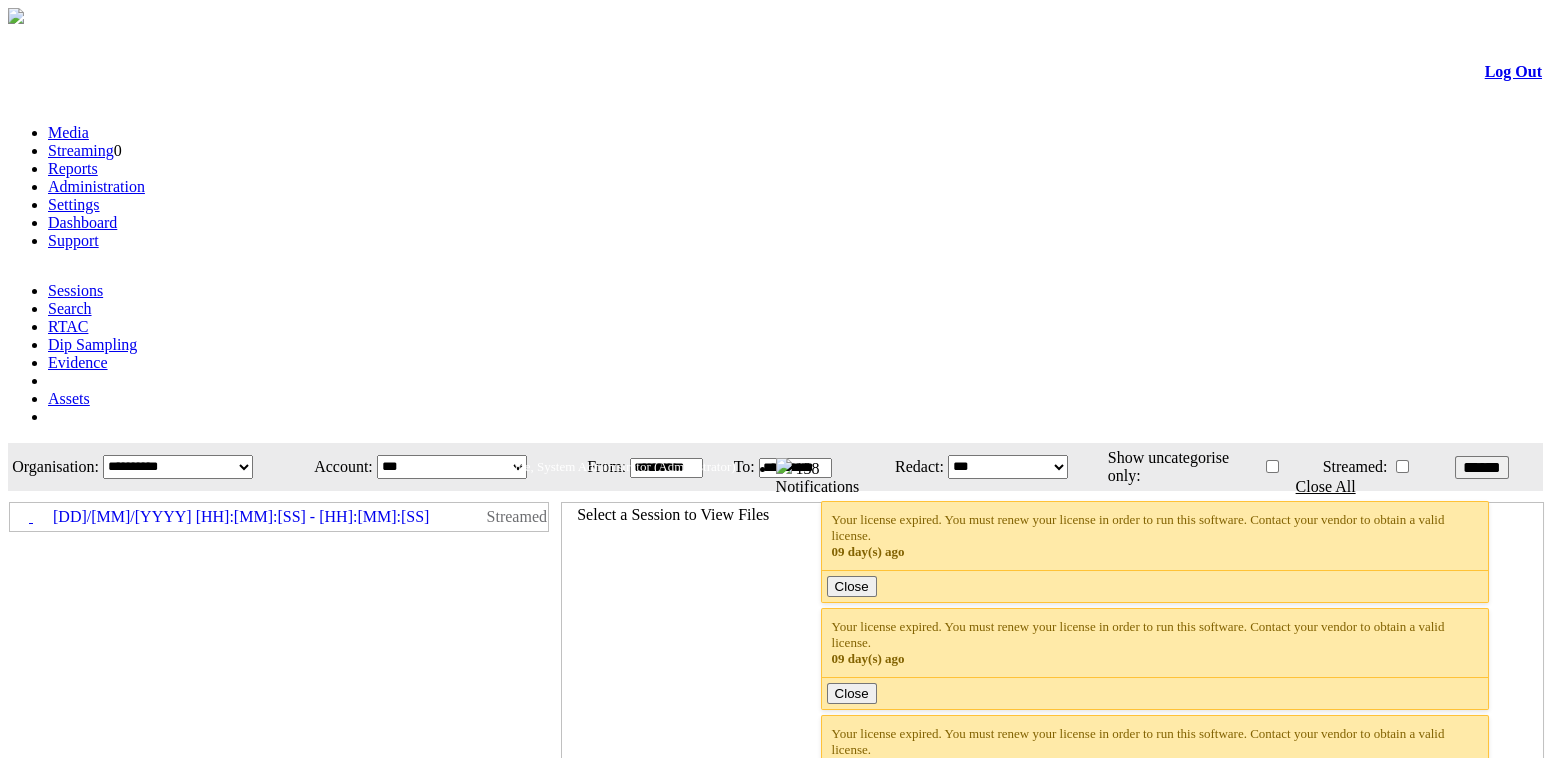 click on "Dashboard" at bounding box center (82, 222) 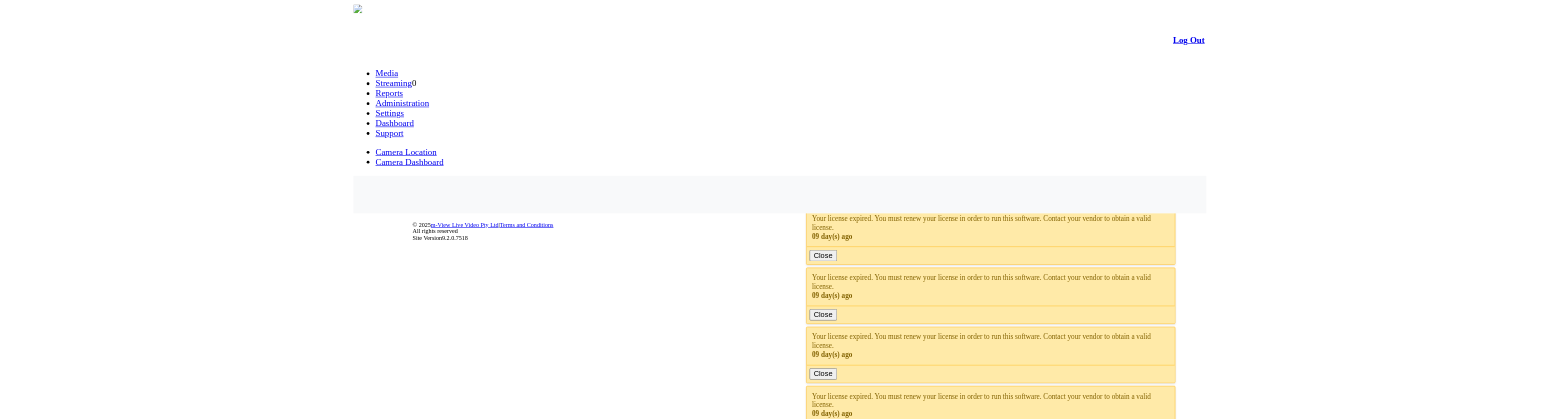 scroll, scrollTop: 0, scrollLeft: 0, axis: both 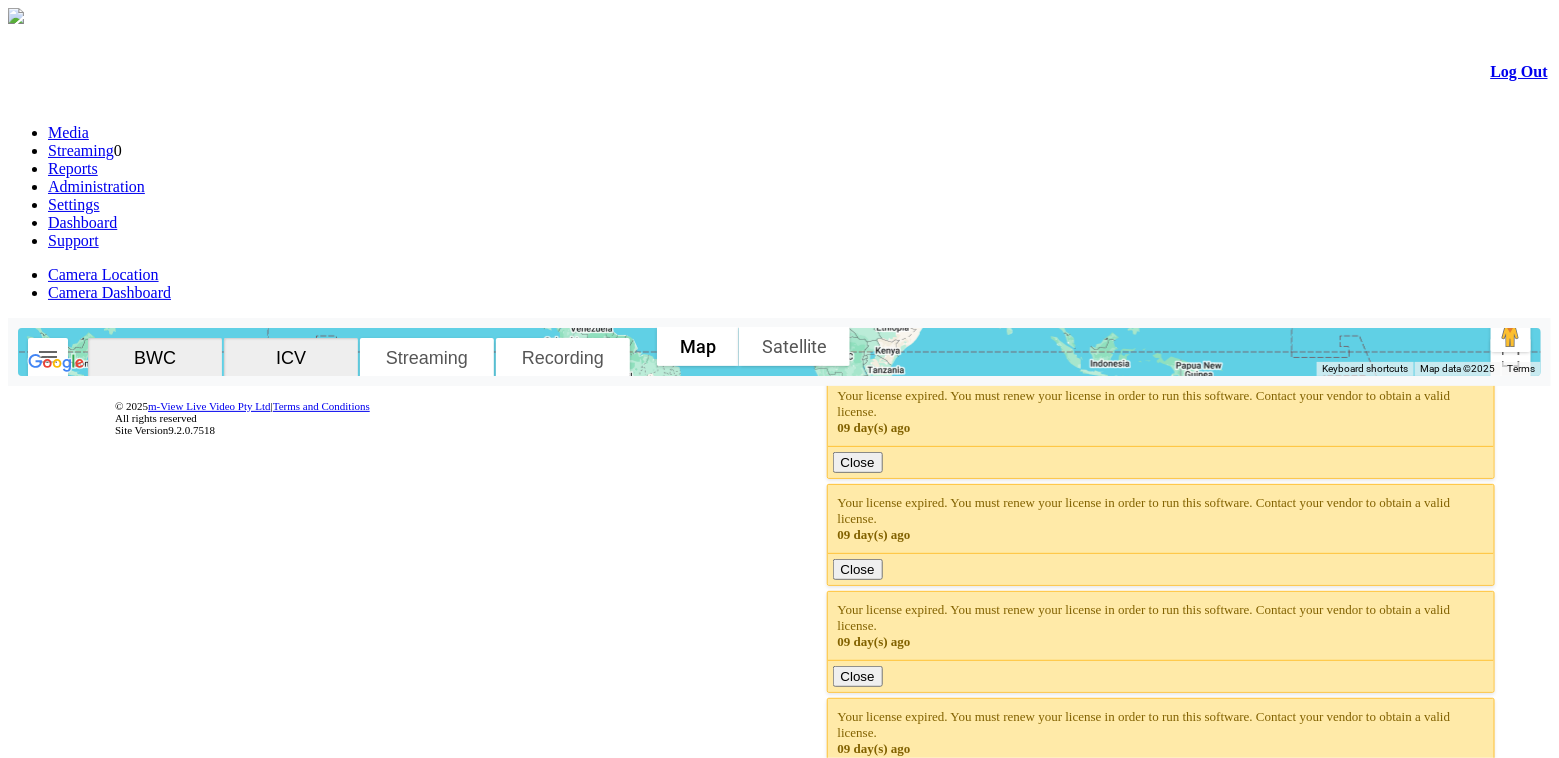click 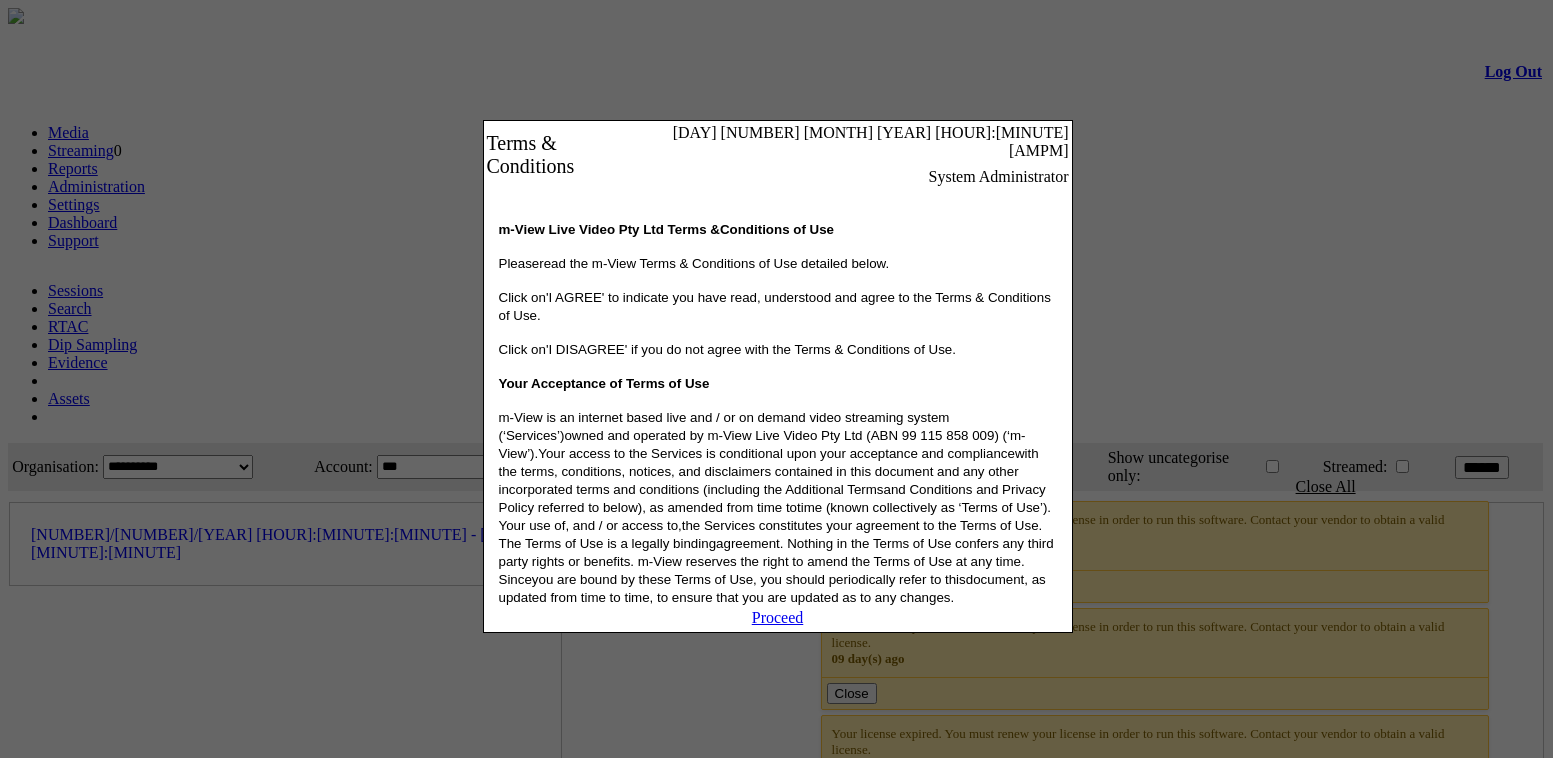 scroll, scrollTop: 0, scrollLeft: 0, axis: both 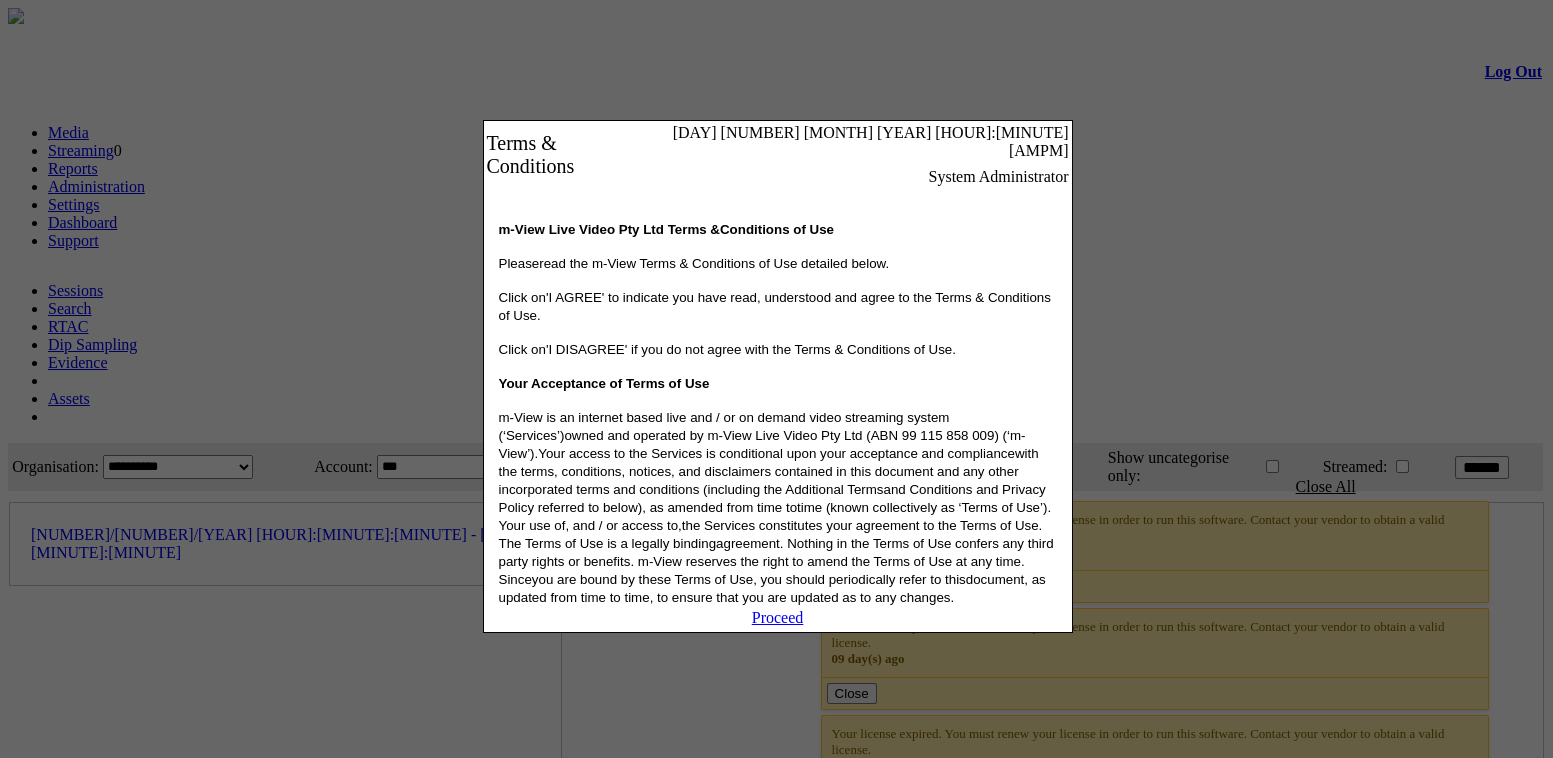 click on "Proceed" at bounding box center (778, 617) 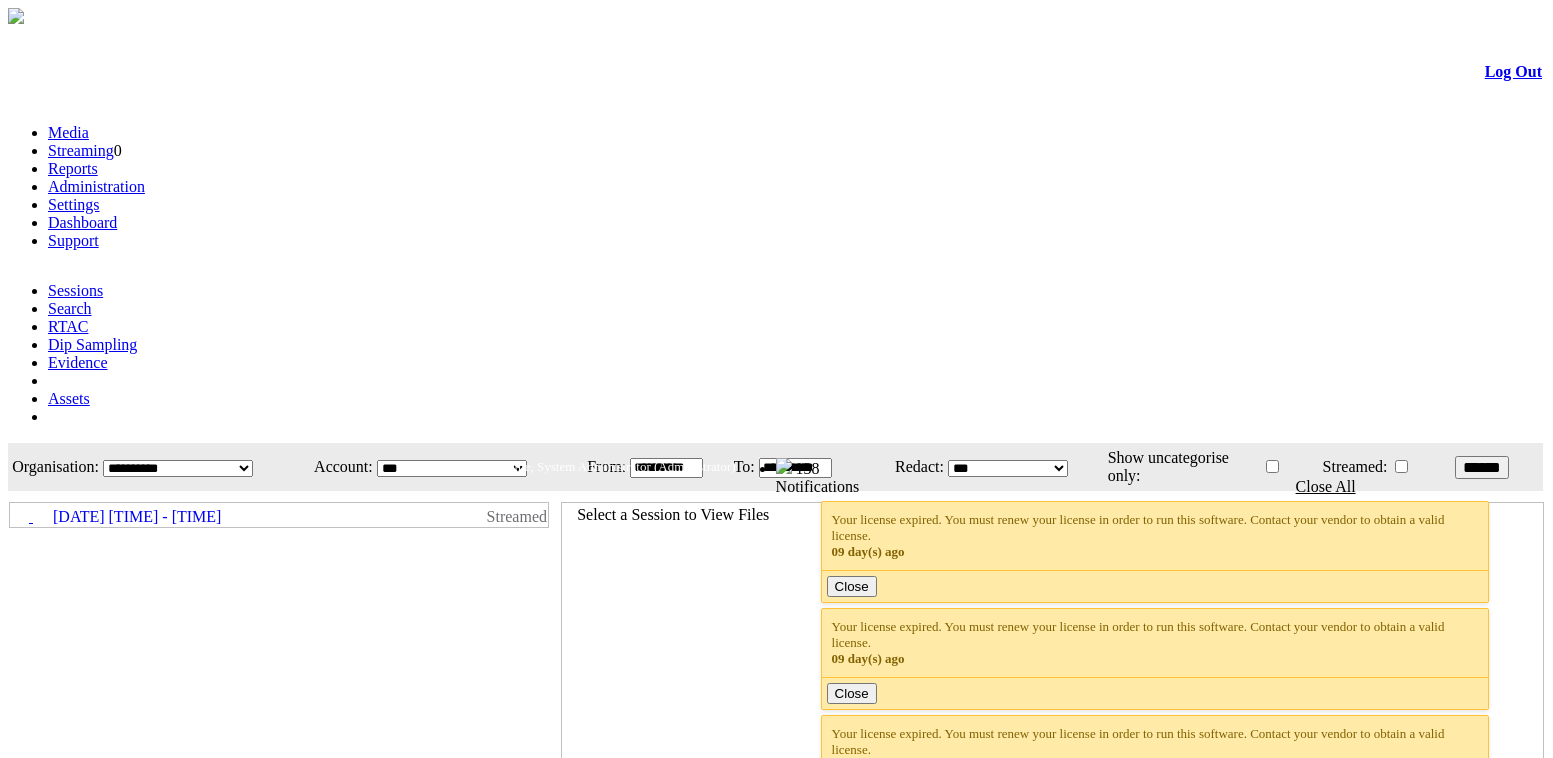 scroll, scrollTop: 0, scrollLeft: 0, axis: both 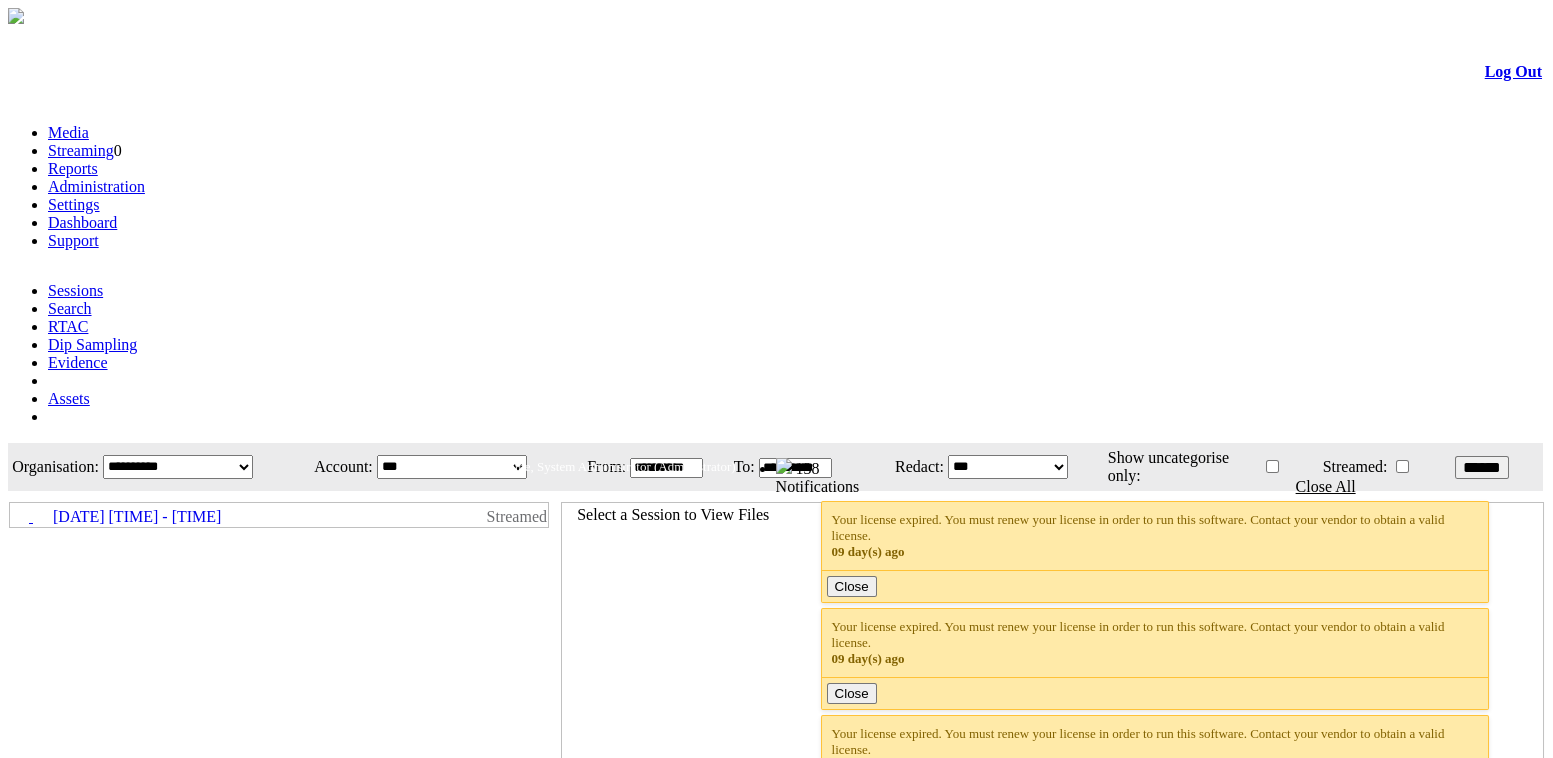 click on "Dashboard" at bounding box center (82, 222) 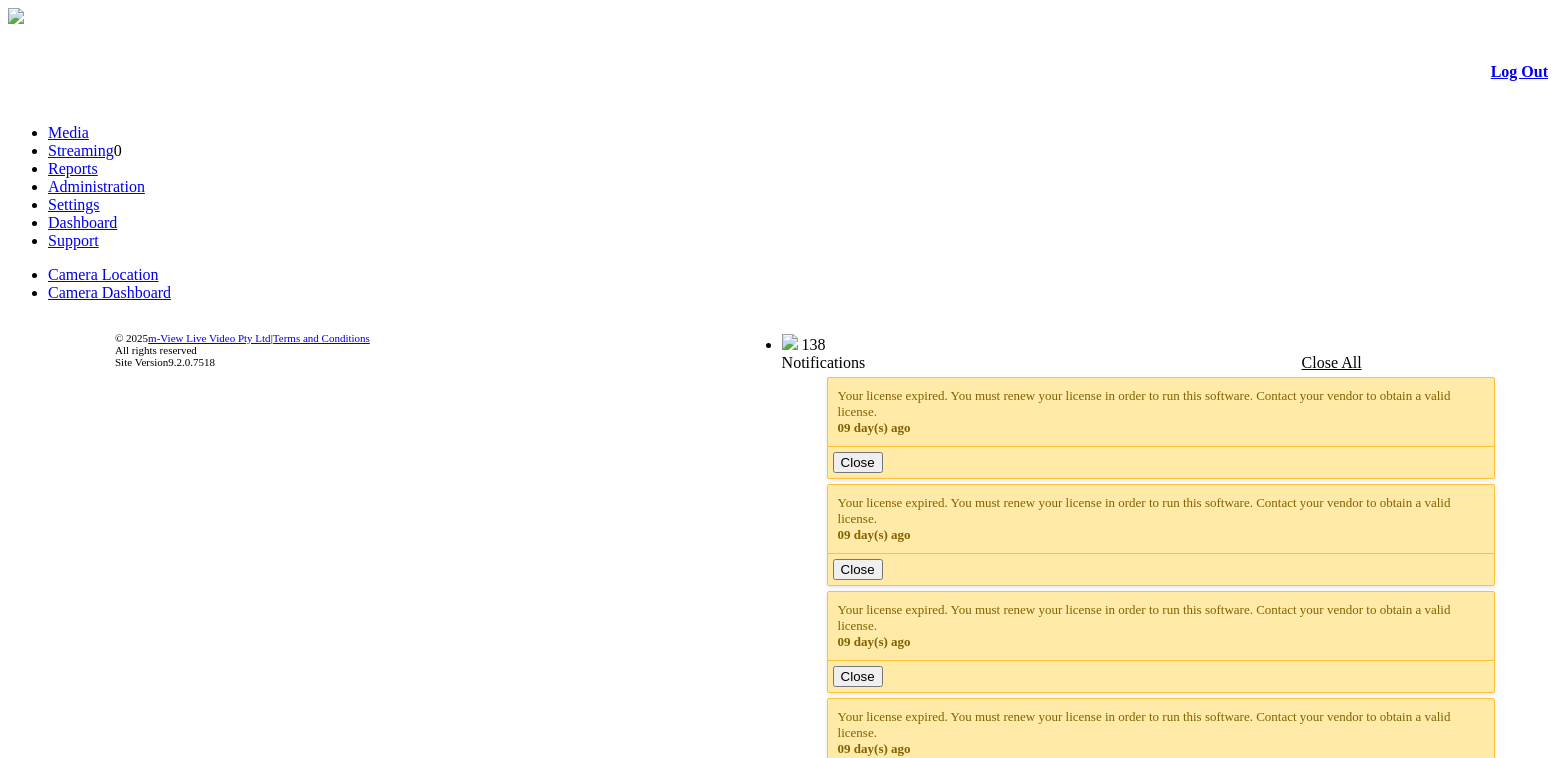 scroll, scrollTop: 0, scrollLeft: 0, axis: both 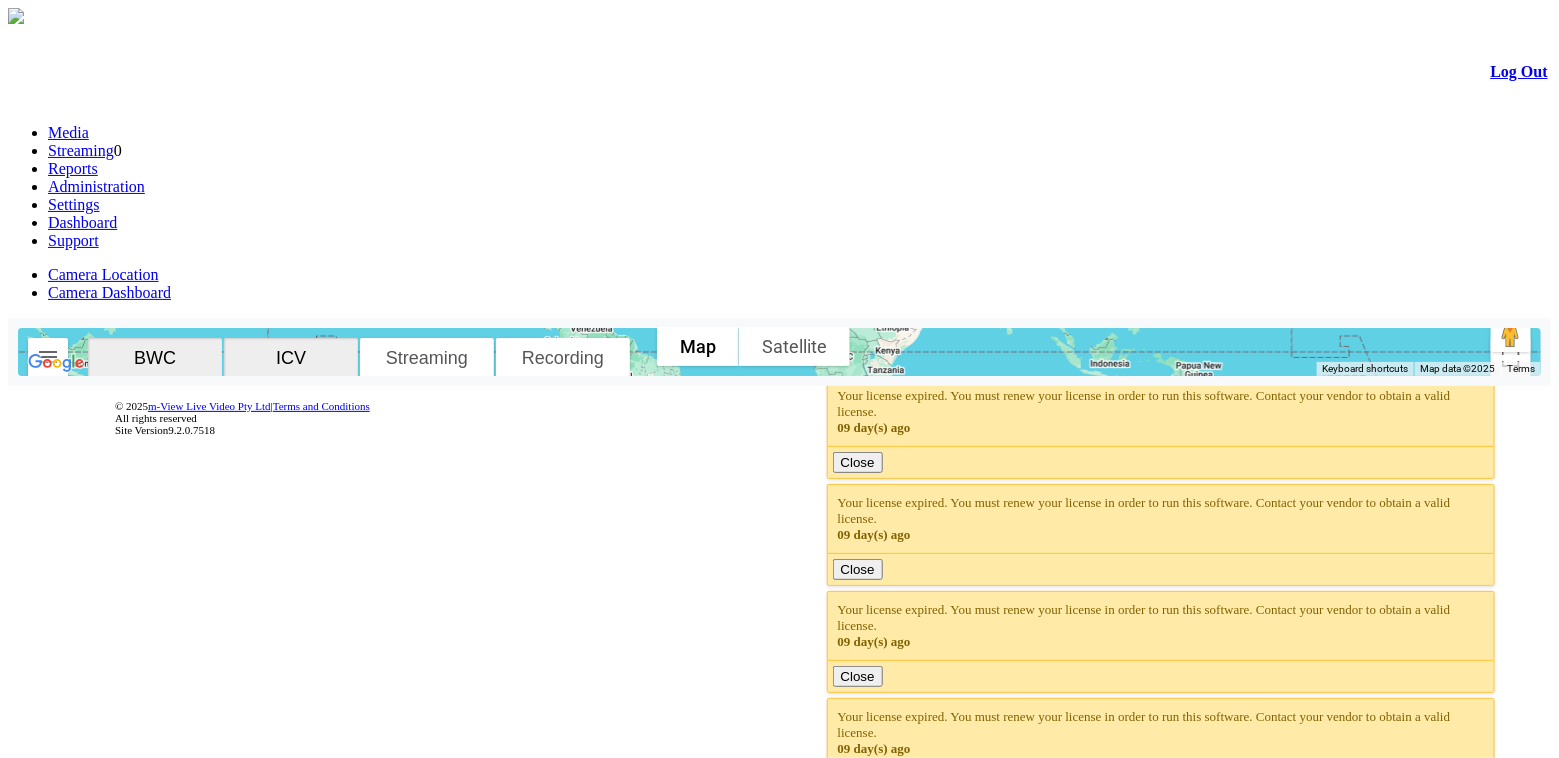click 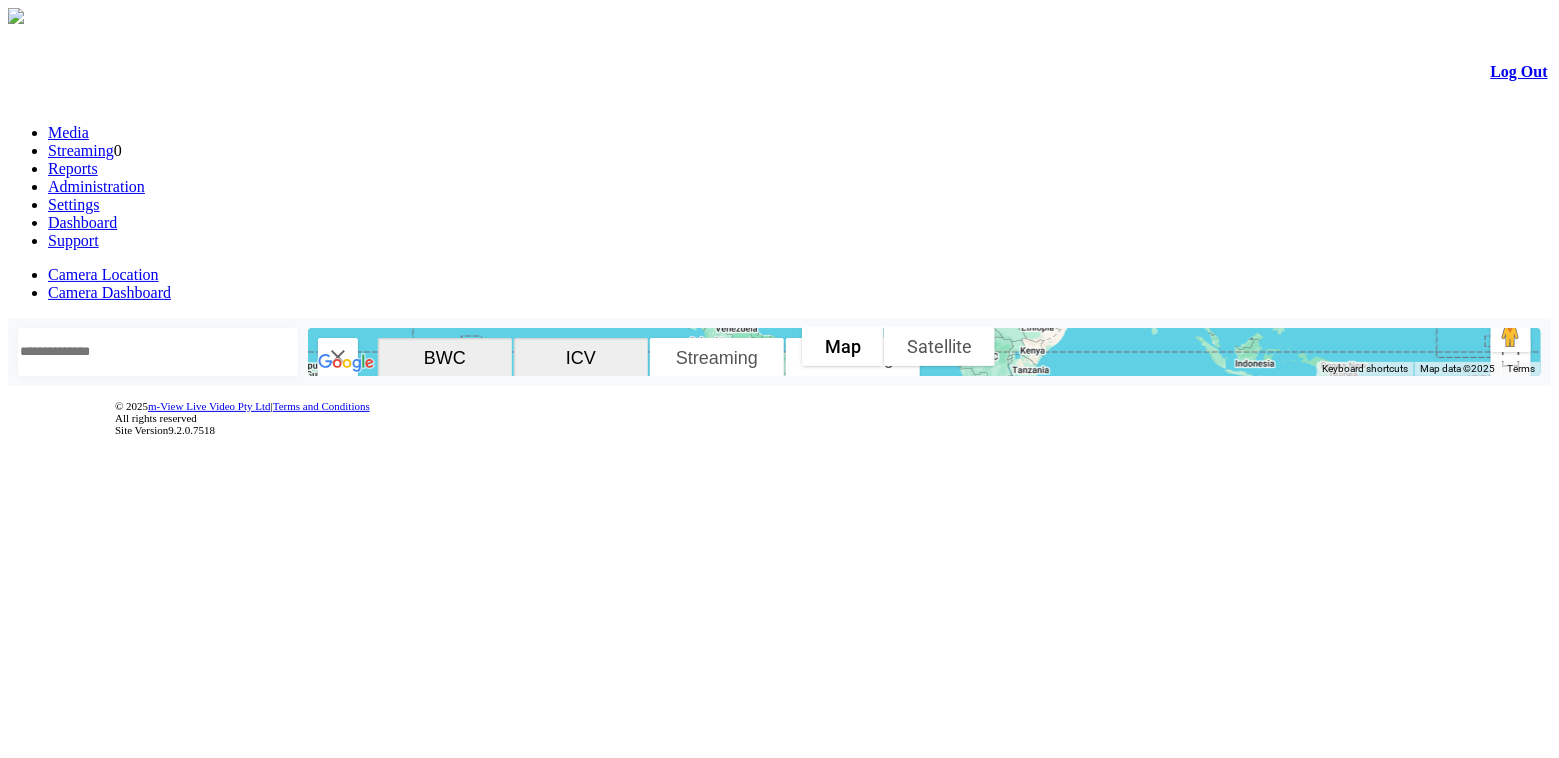 type 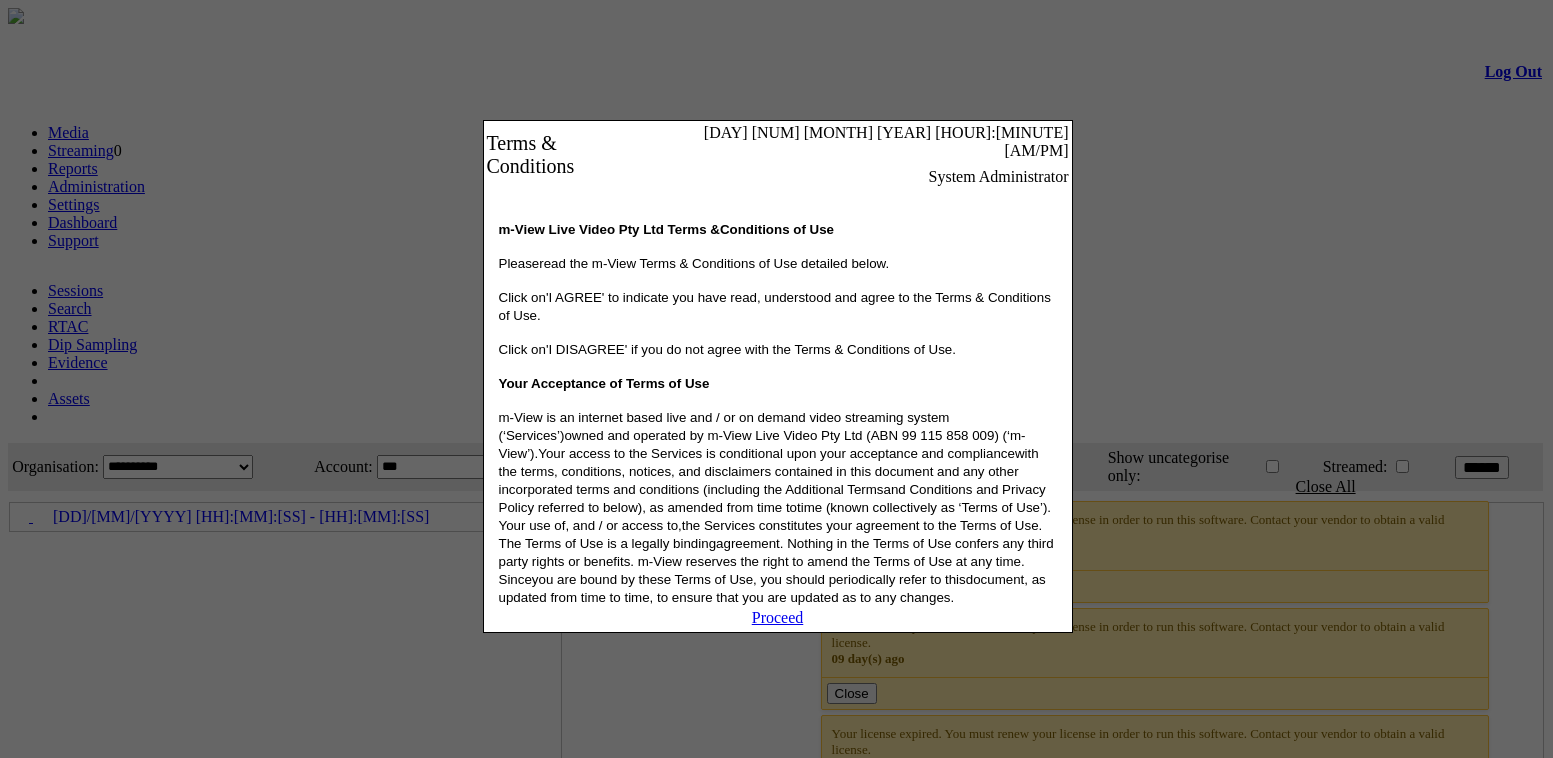 scroll, scrollTop: 0, scrollLeft: 0, axis: both 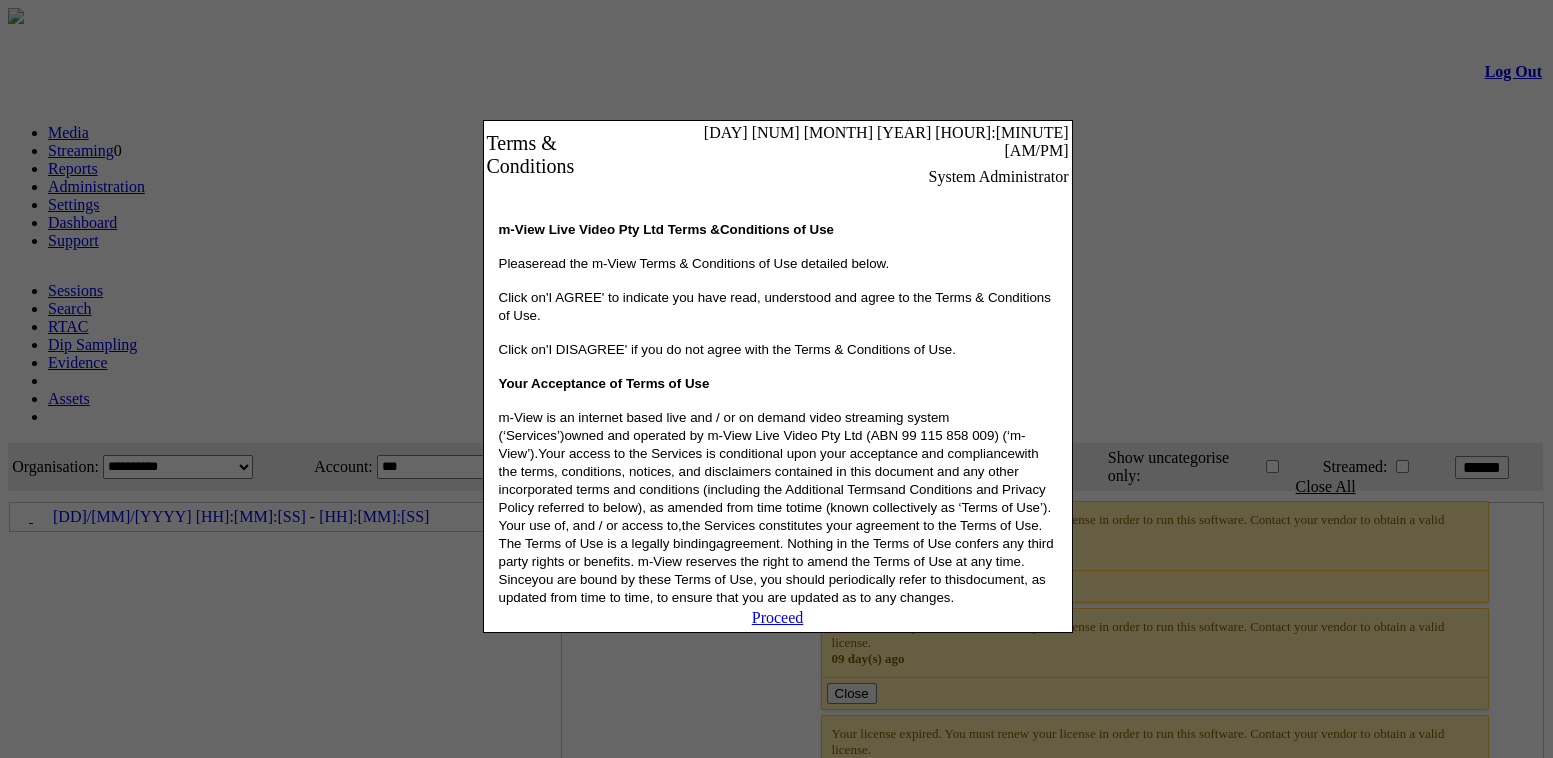 click on "Proceed" at bounding box center [778, 617] 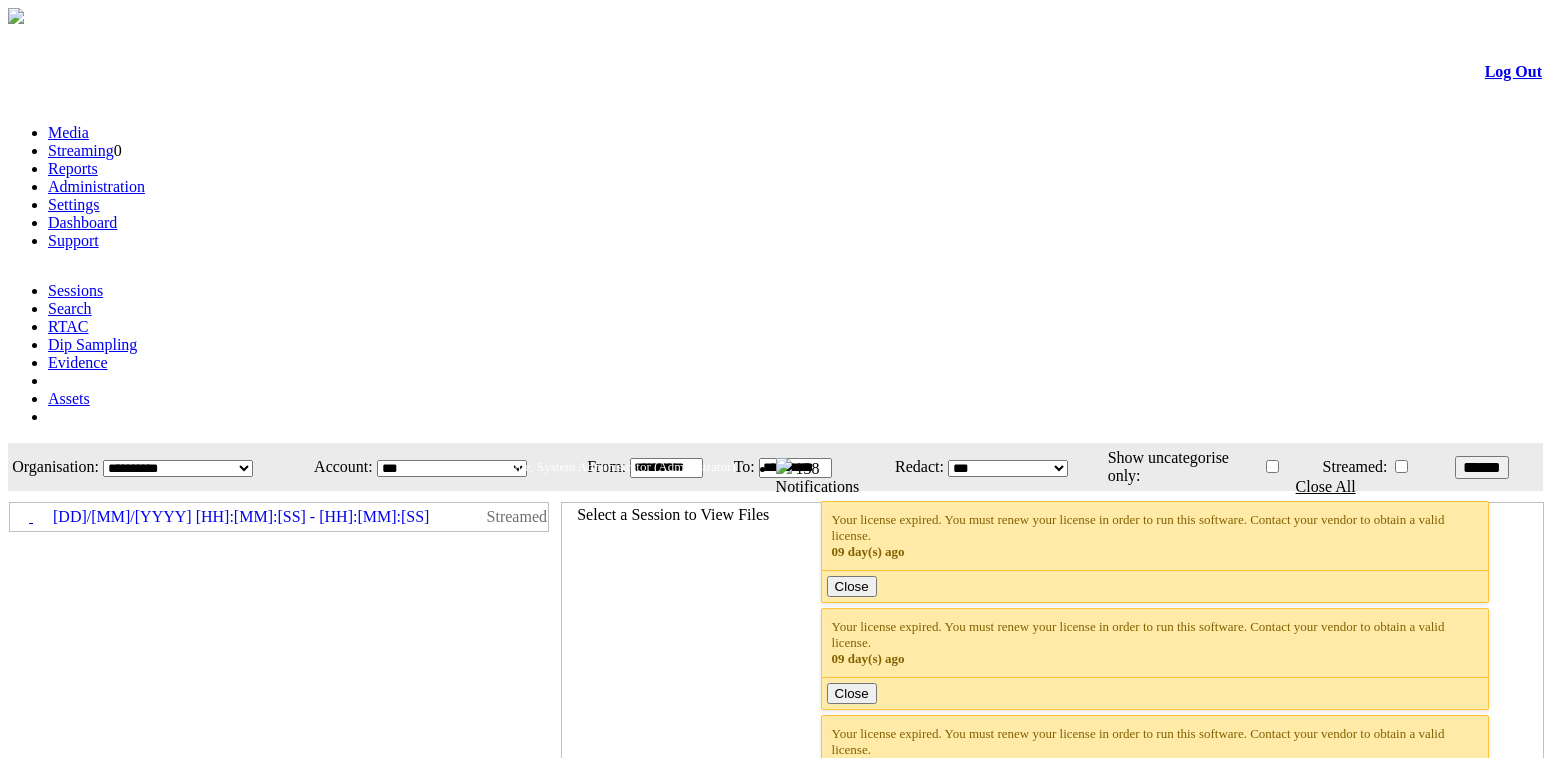 scroll, scrollTop: 0, scrollLeft: 0, axis: both 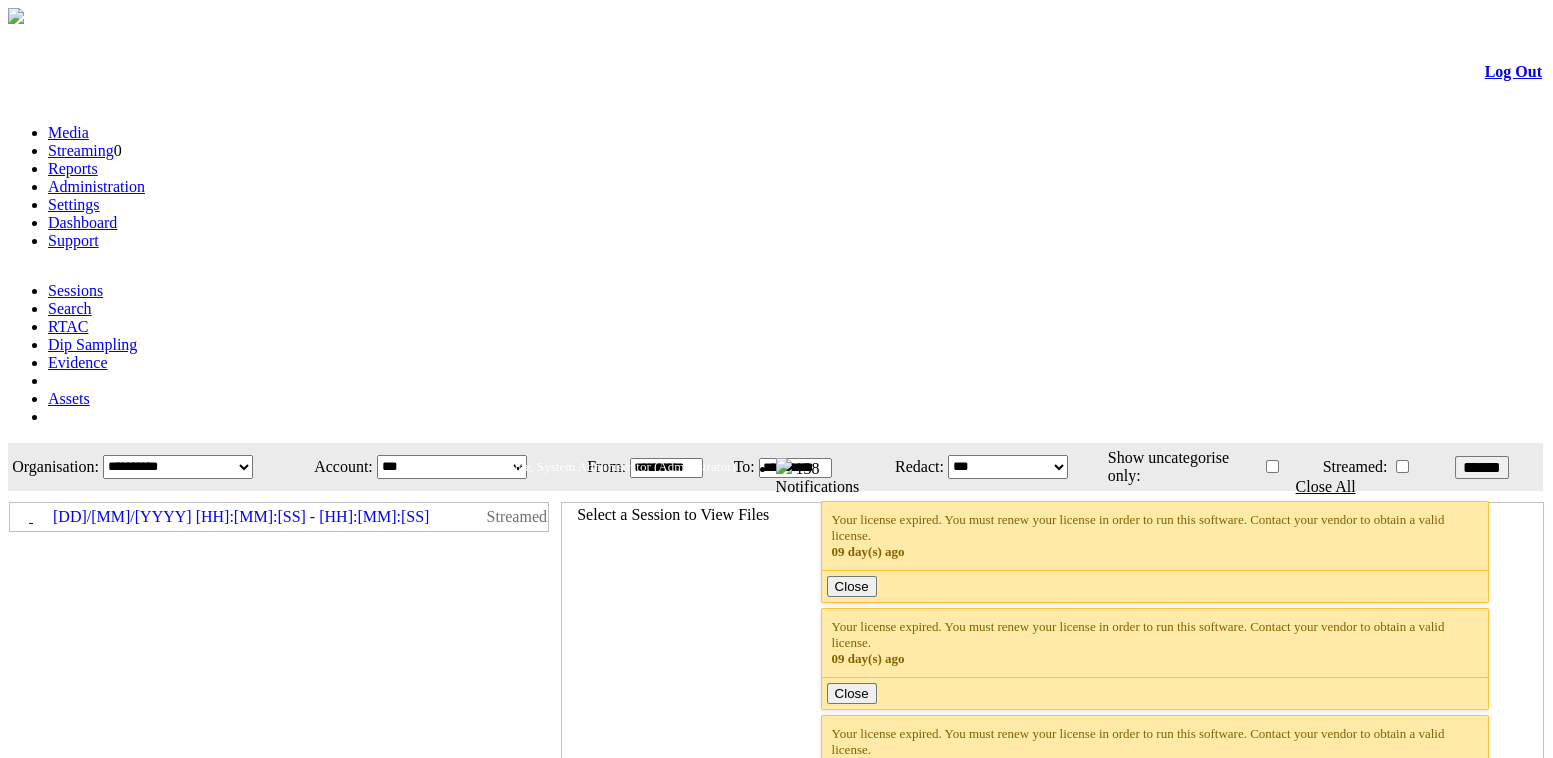 click on "Dashboard" at bounding box center (82, 222) 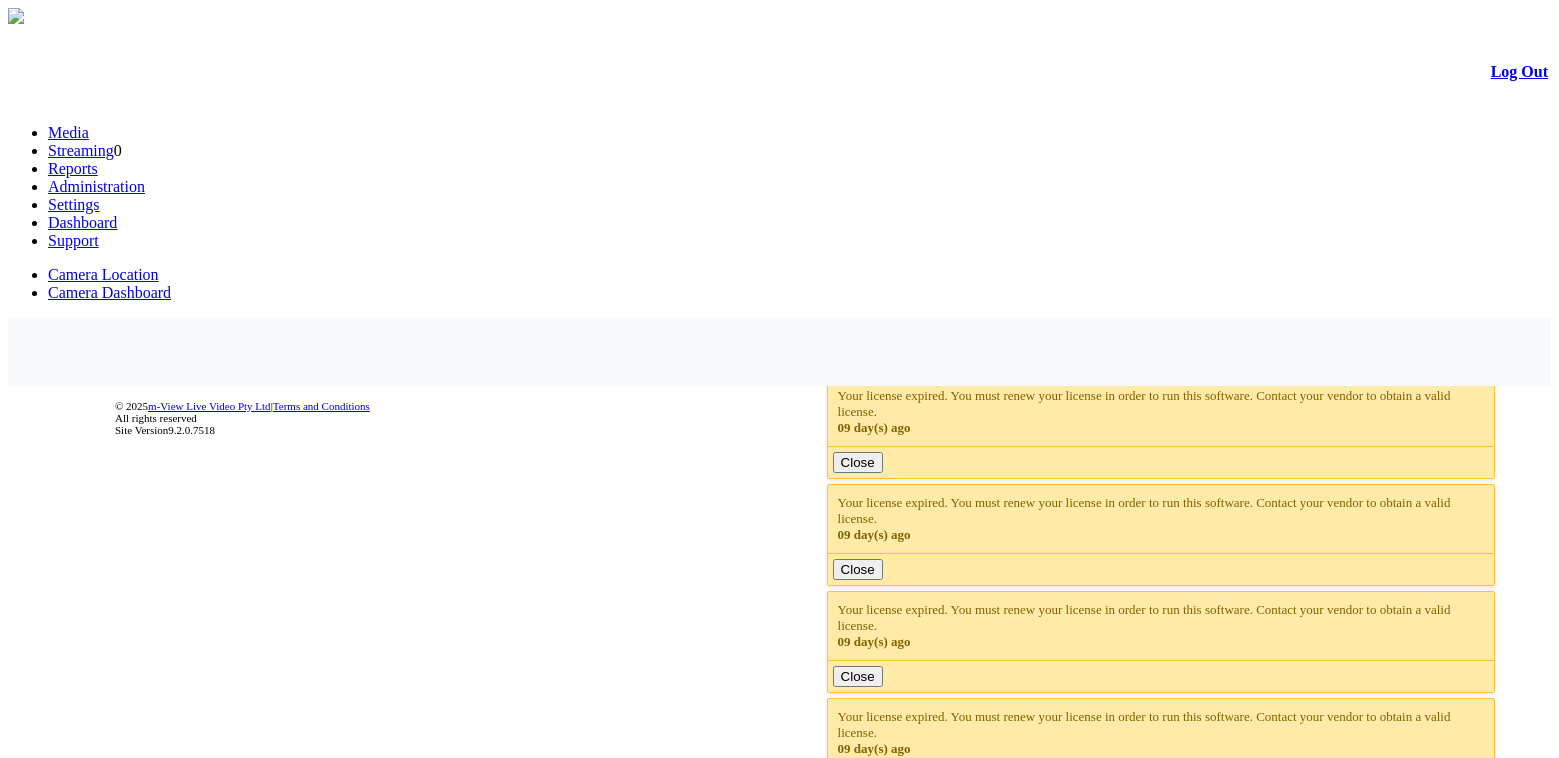 scroll, scrollTop: 0, scrollLeft: 0, axis: both 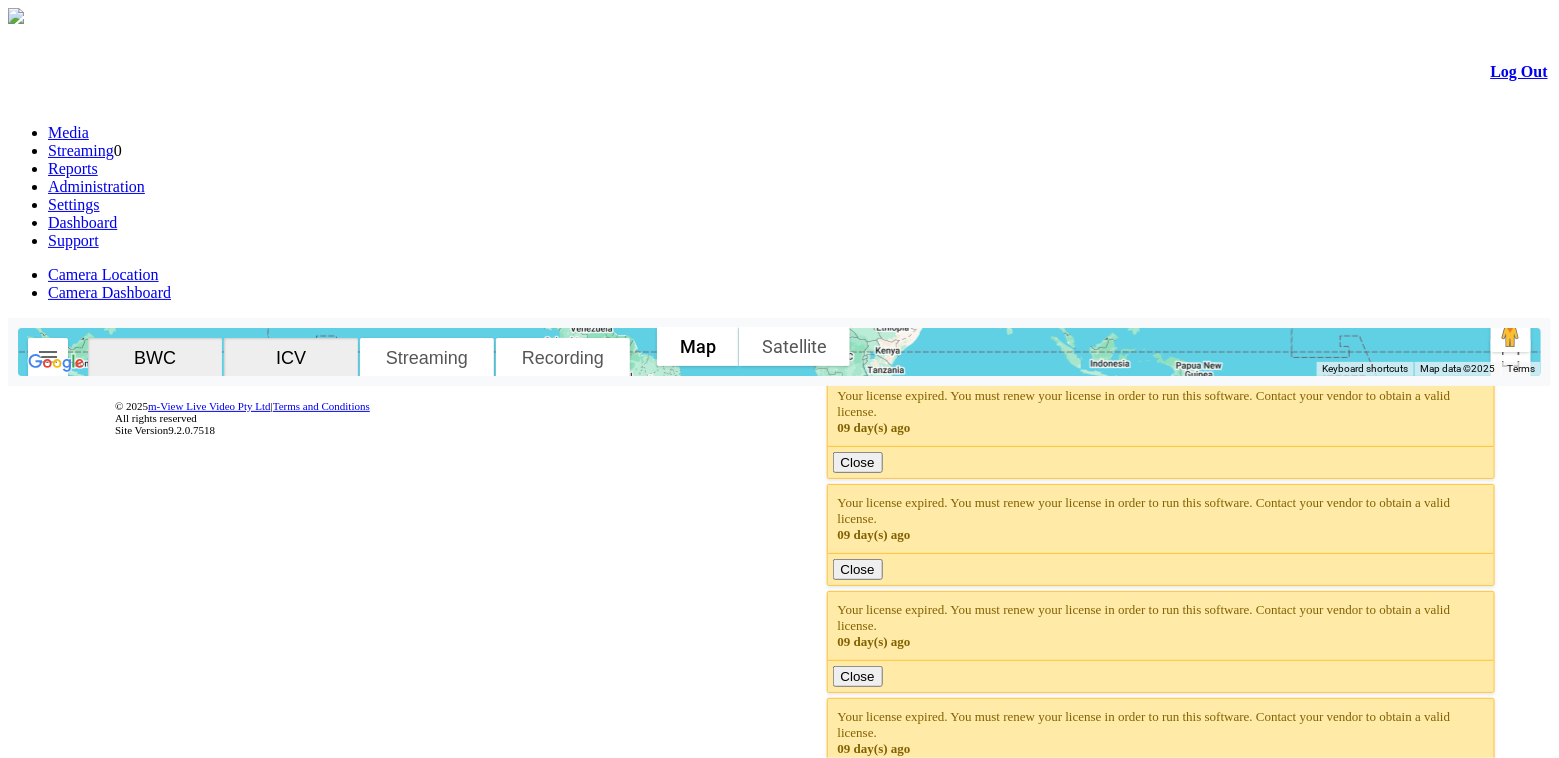 click 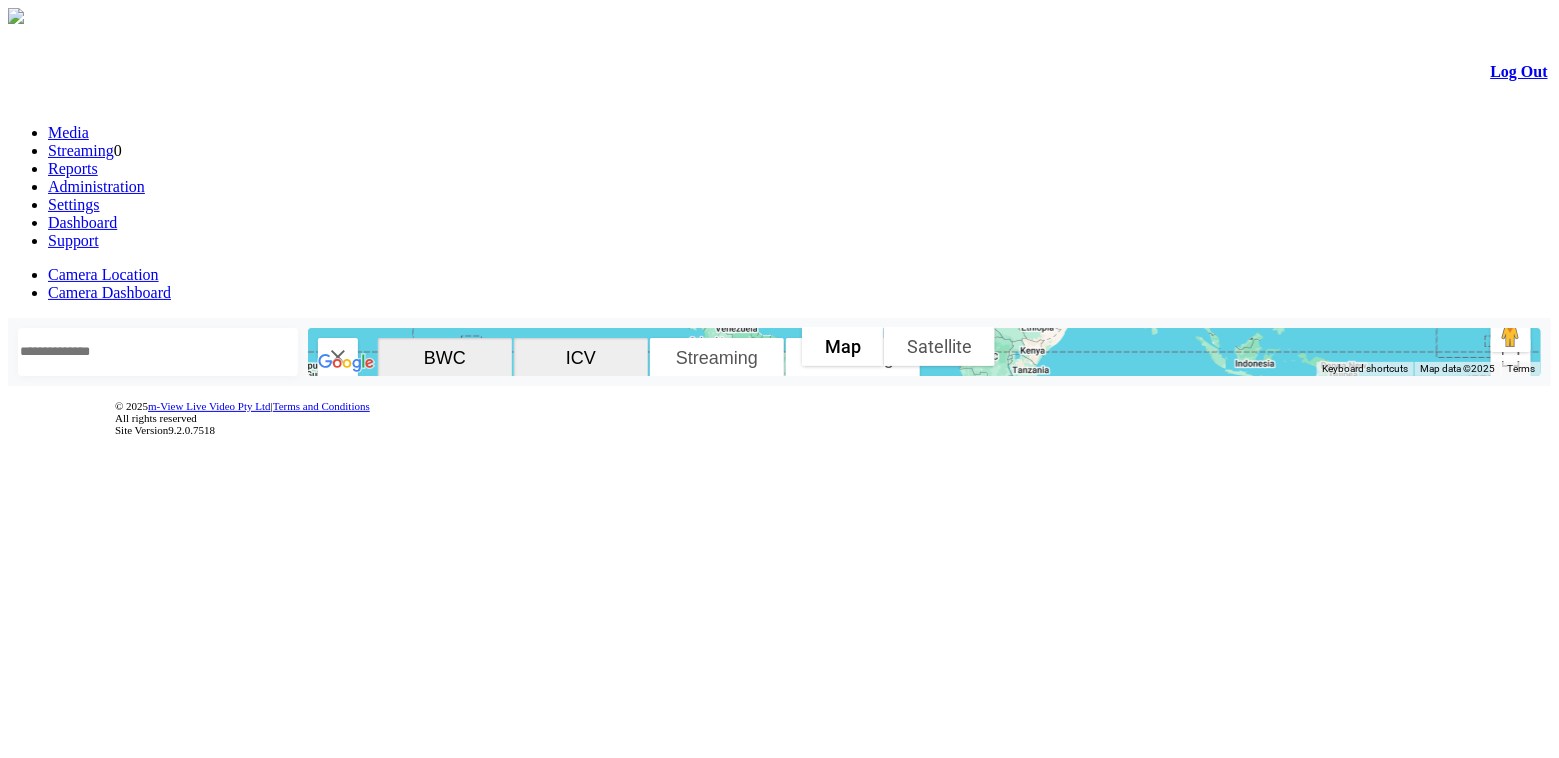 type 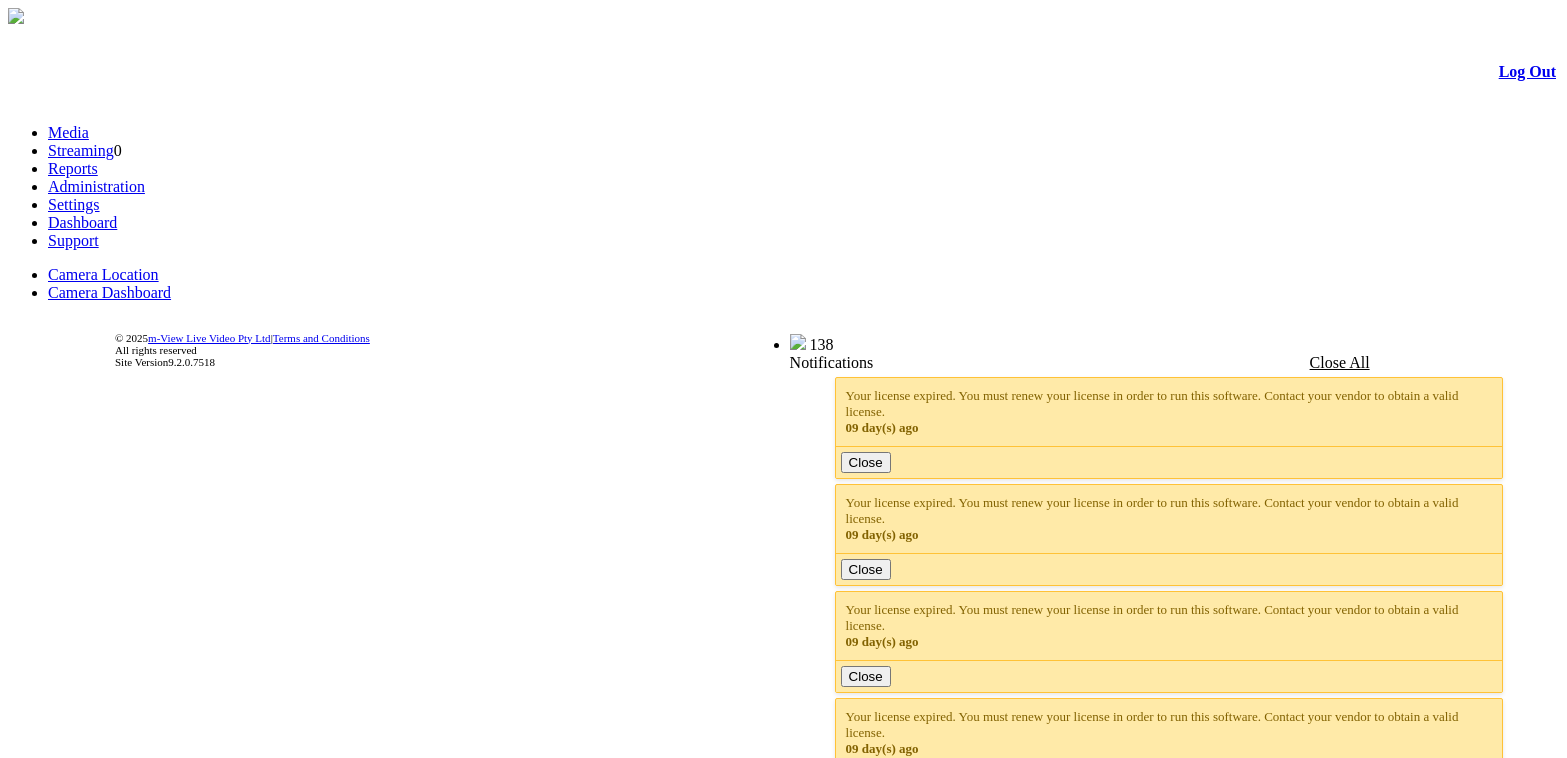 scroll, scrollTop: 0, scrollLeft: 0, axis: both 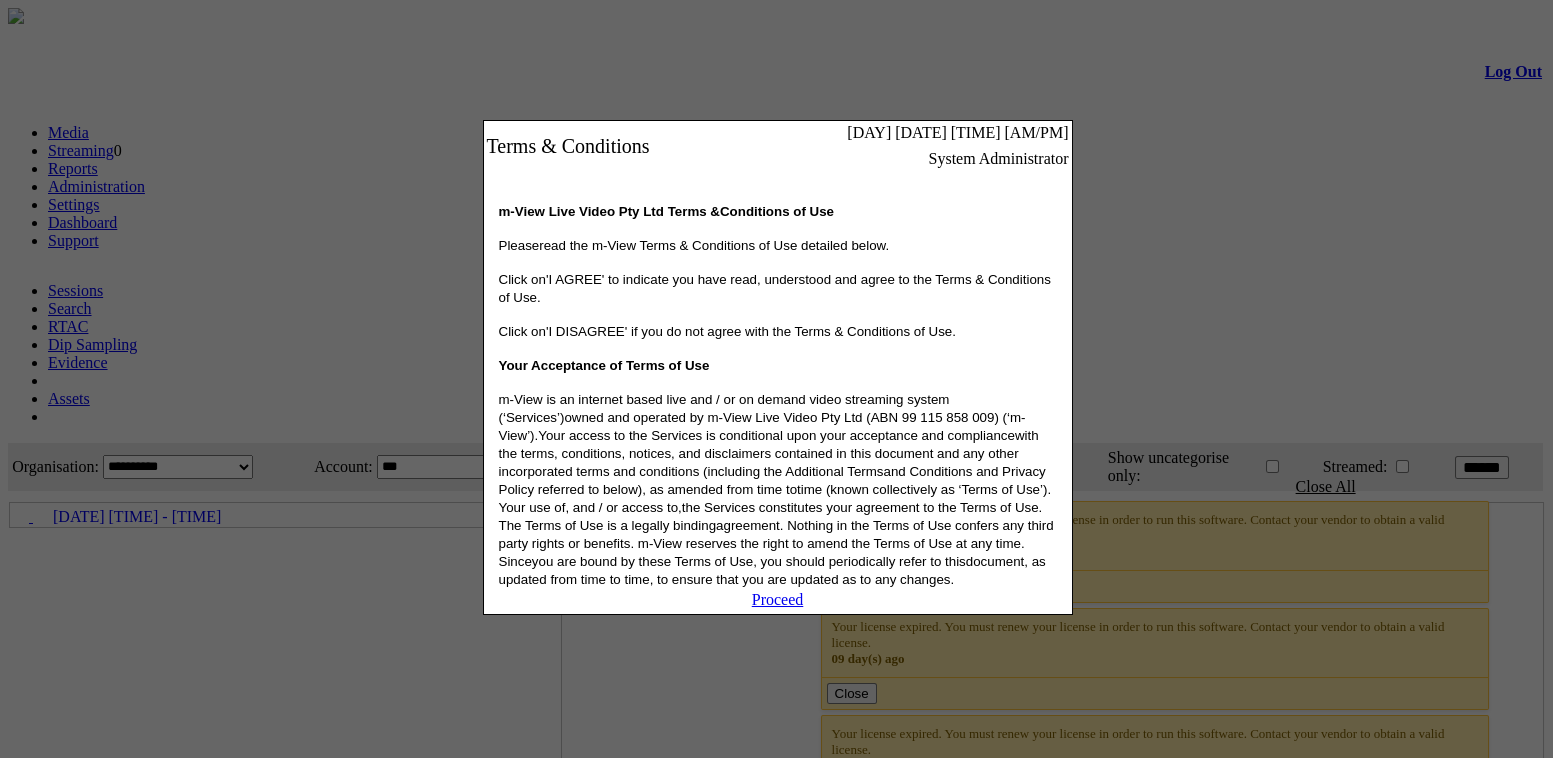 click on "Proceed" at bounding box center (778, 599) 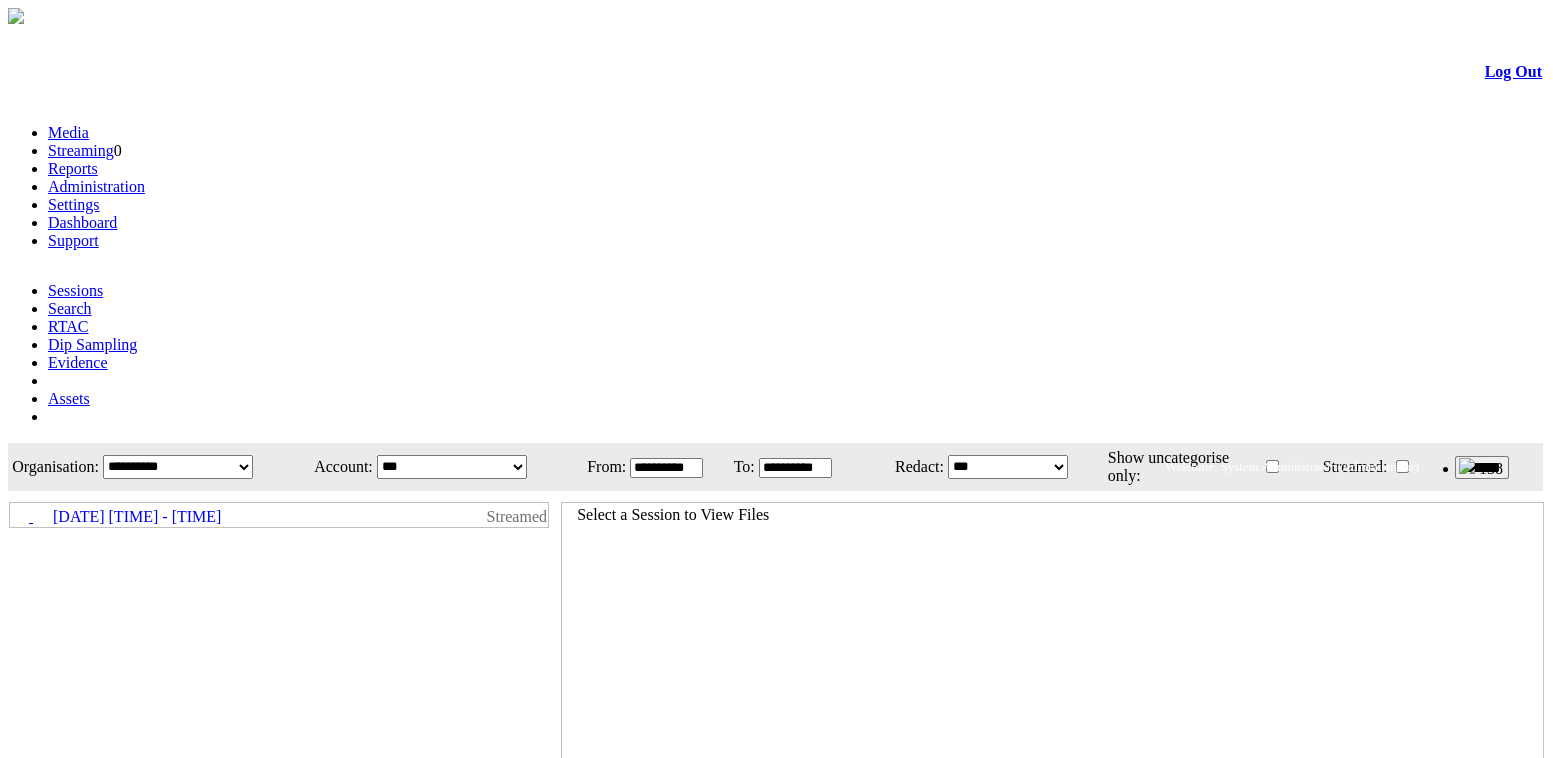 click on "Dashboard" at bounding box center [82, 222] 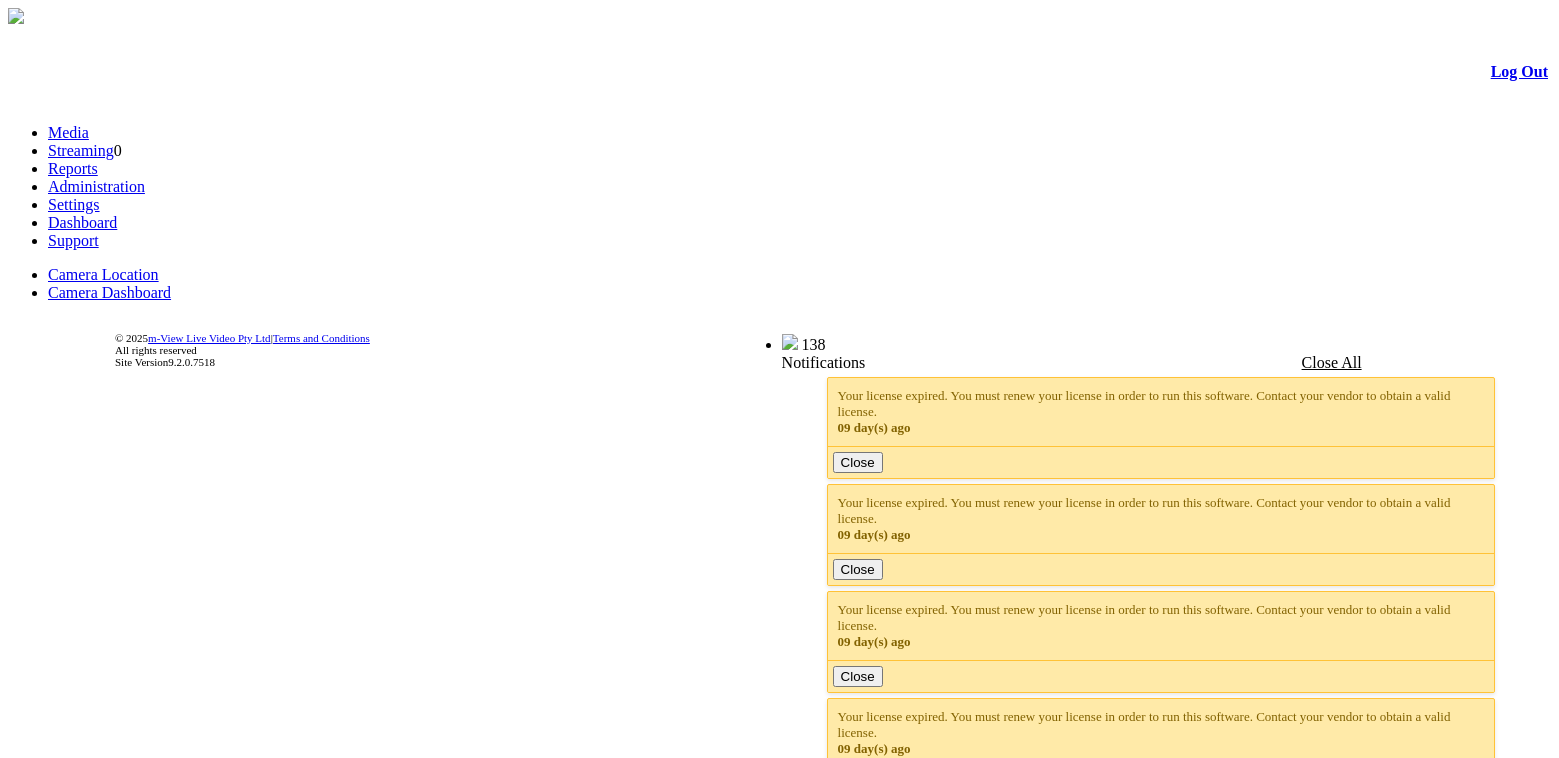 scroll, scrollTop: 0, scrollLeft: 0, axis: both 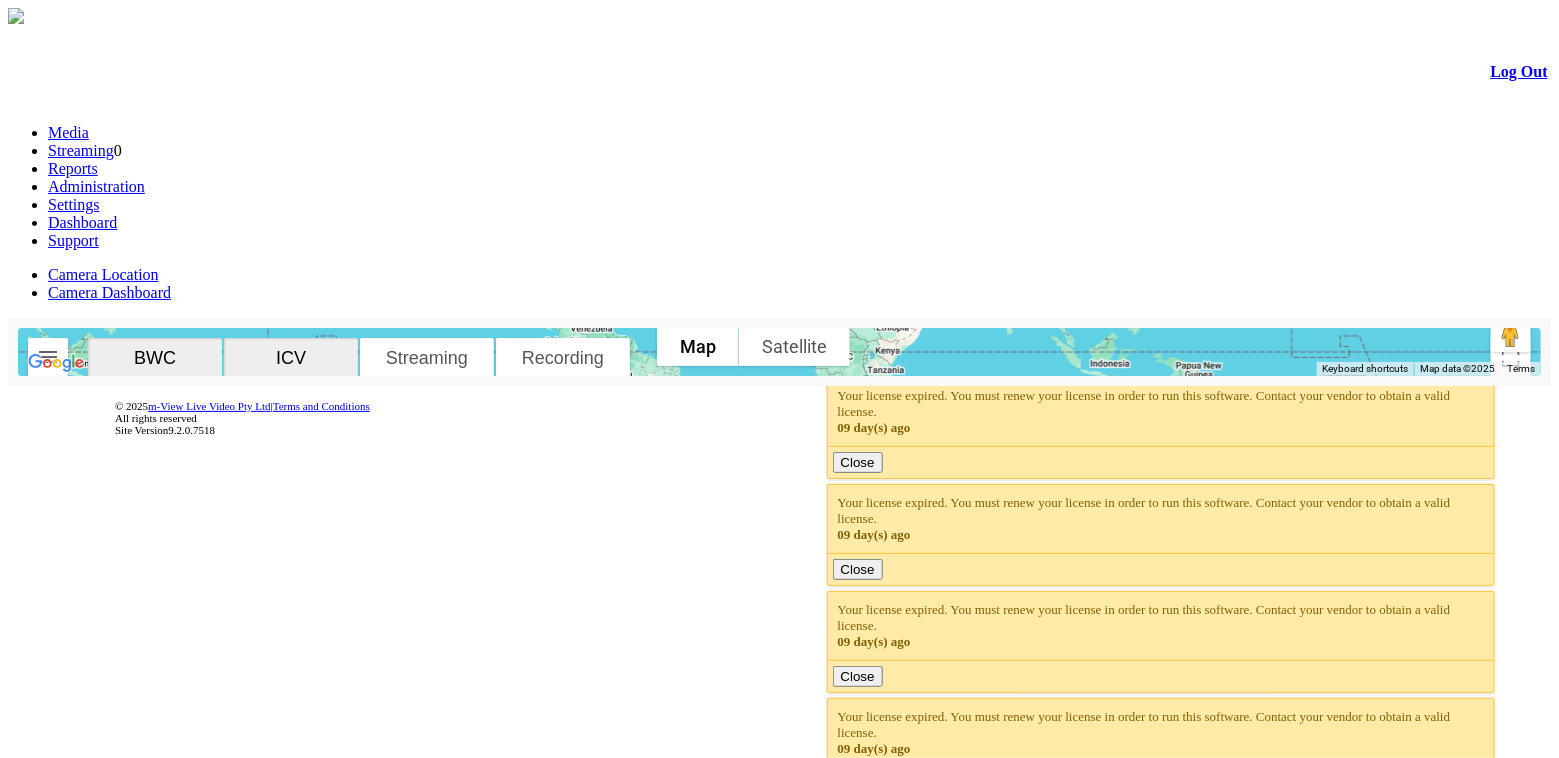 click 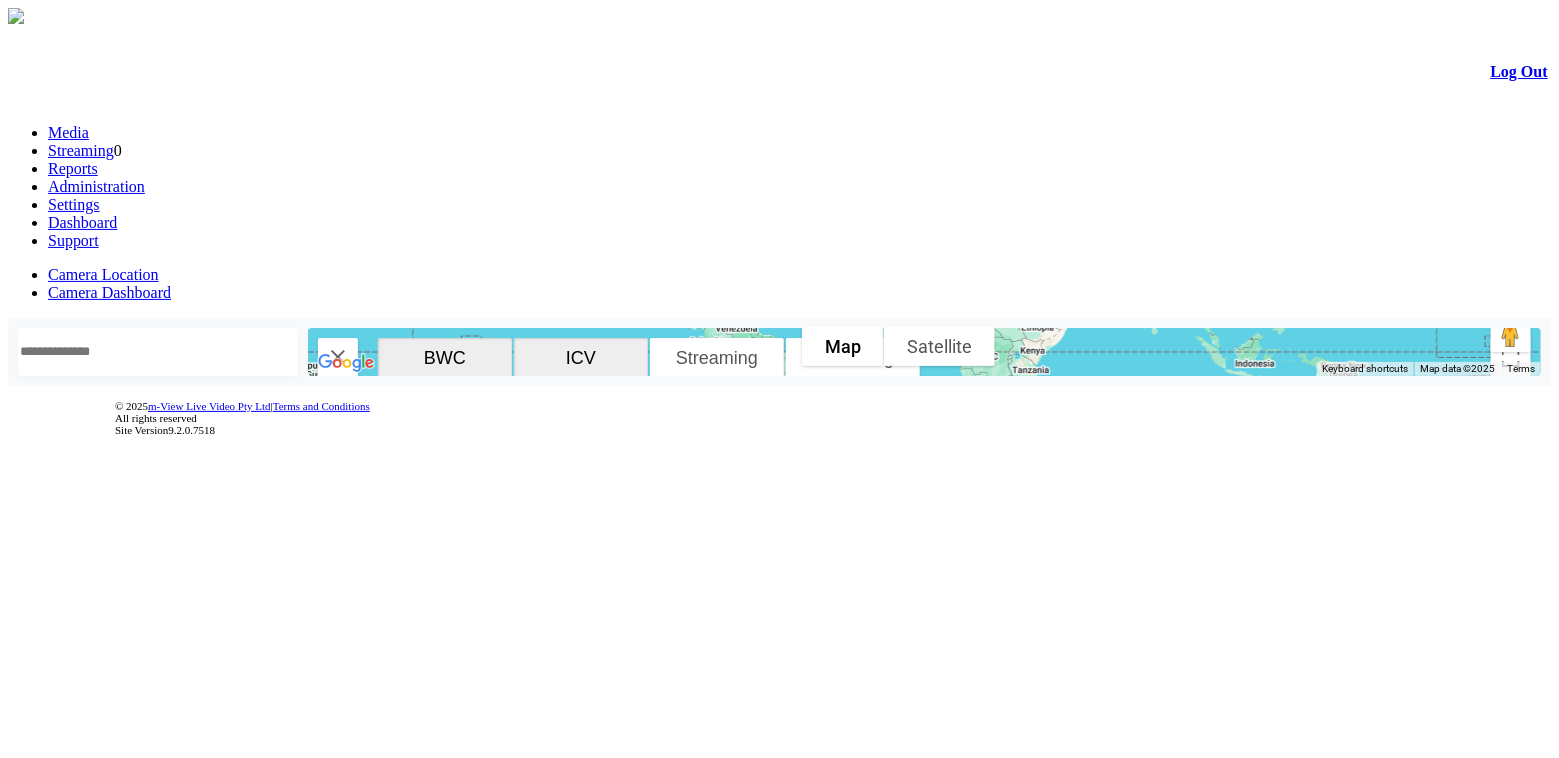 click 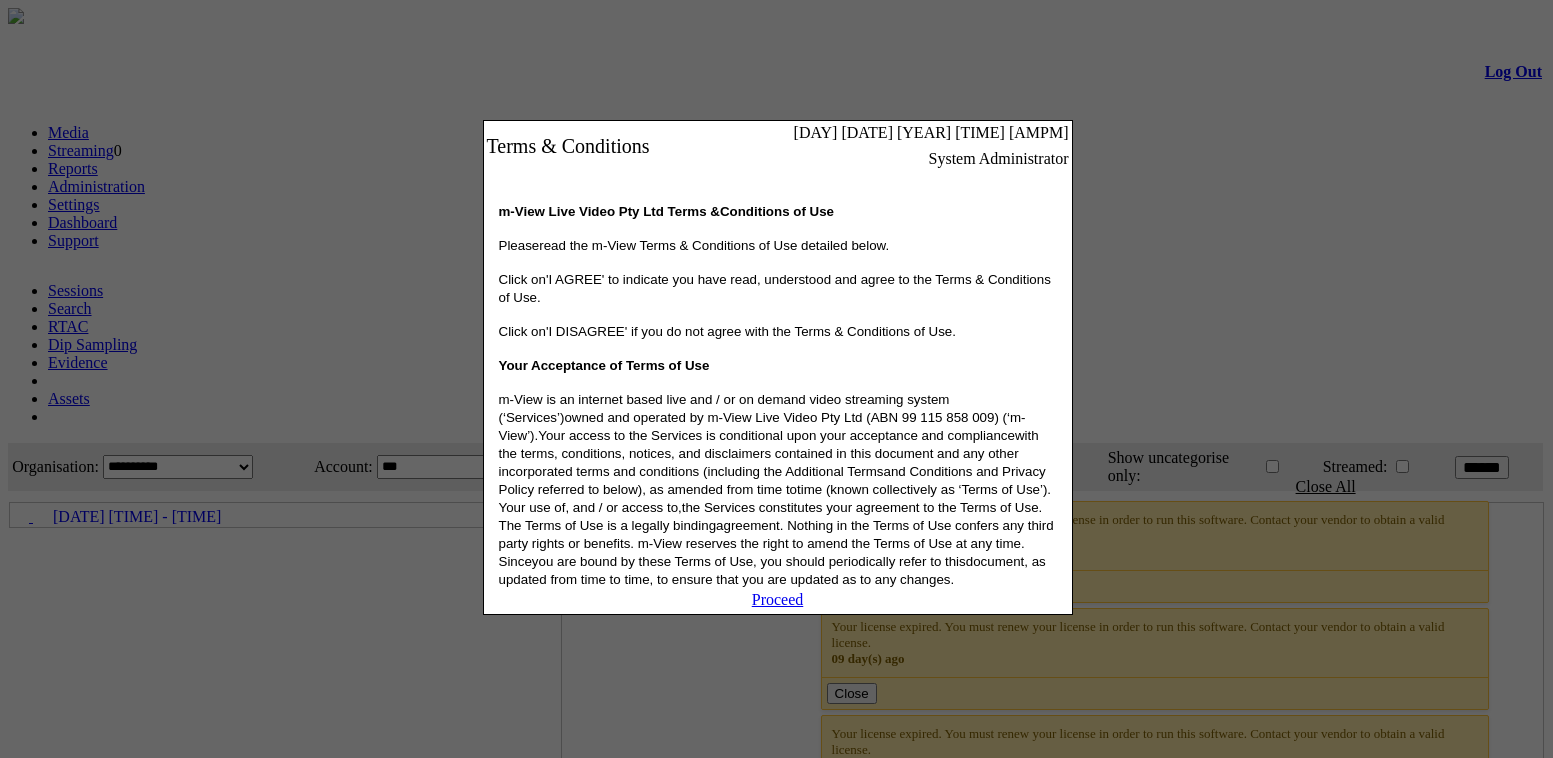 scroll, scrollTop: 0, scrollLeft: 0, axis: both 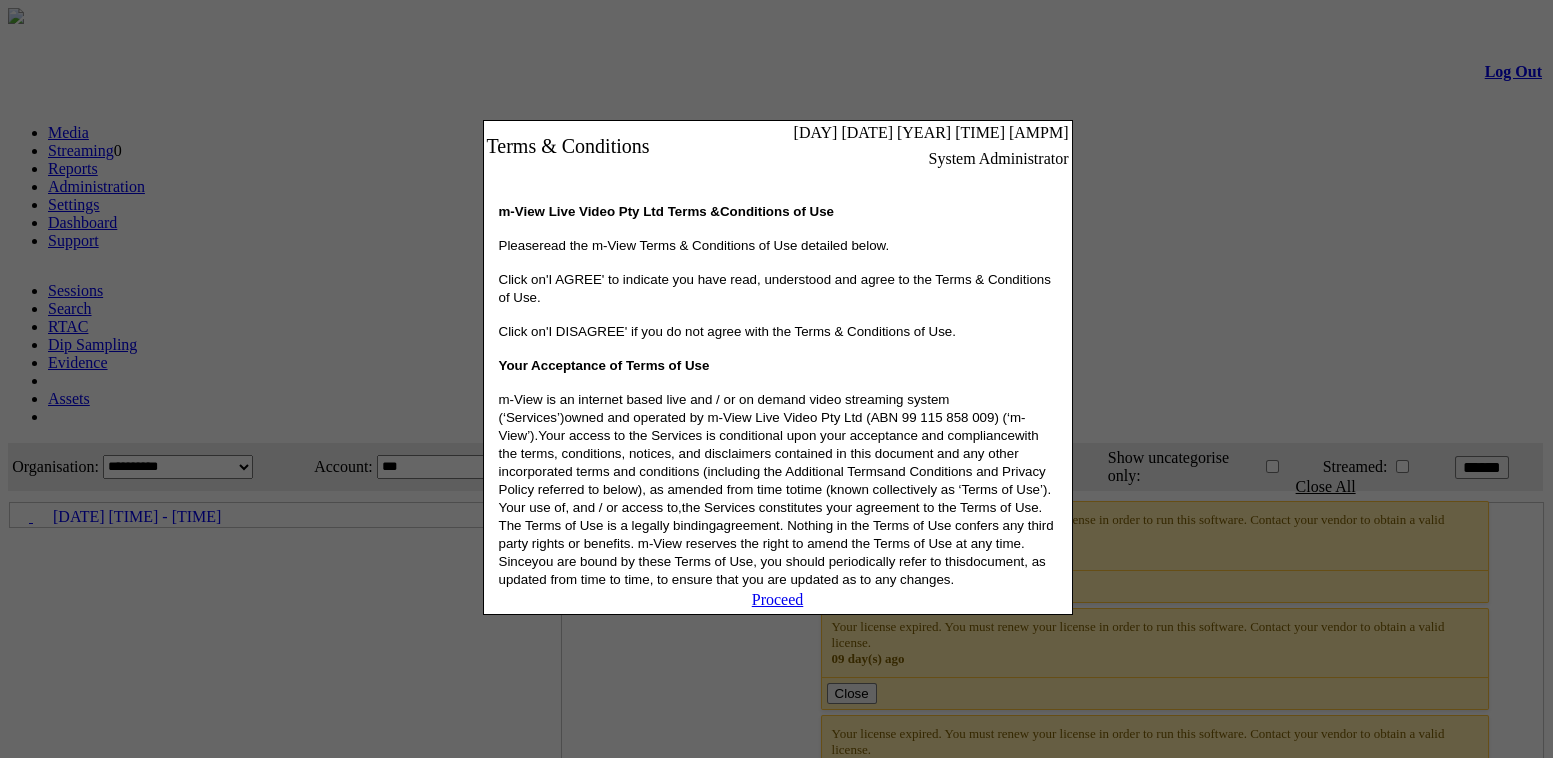 click on "Proceed" at bounding box center [778, 599] 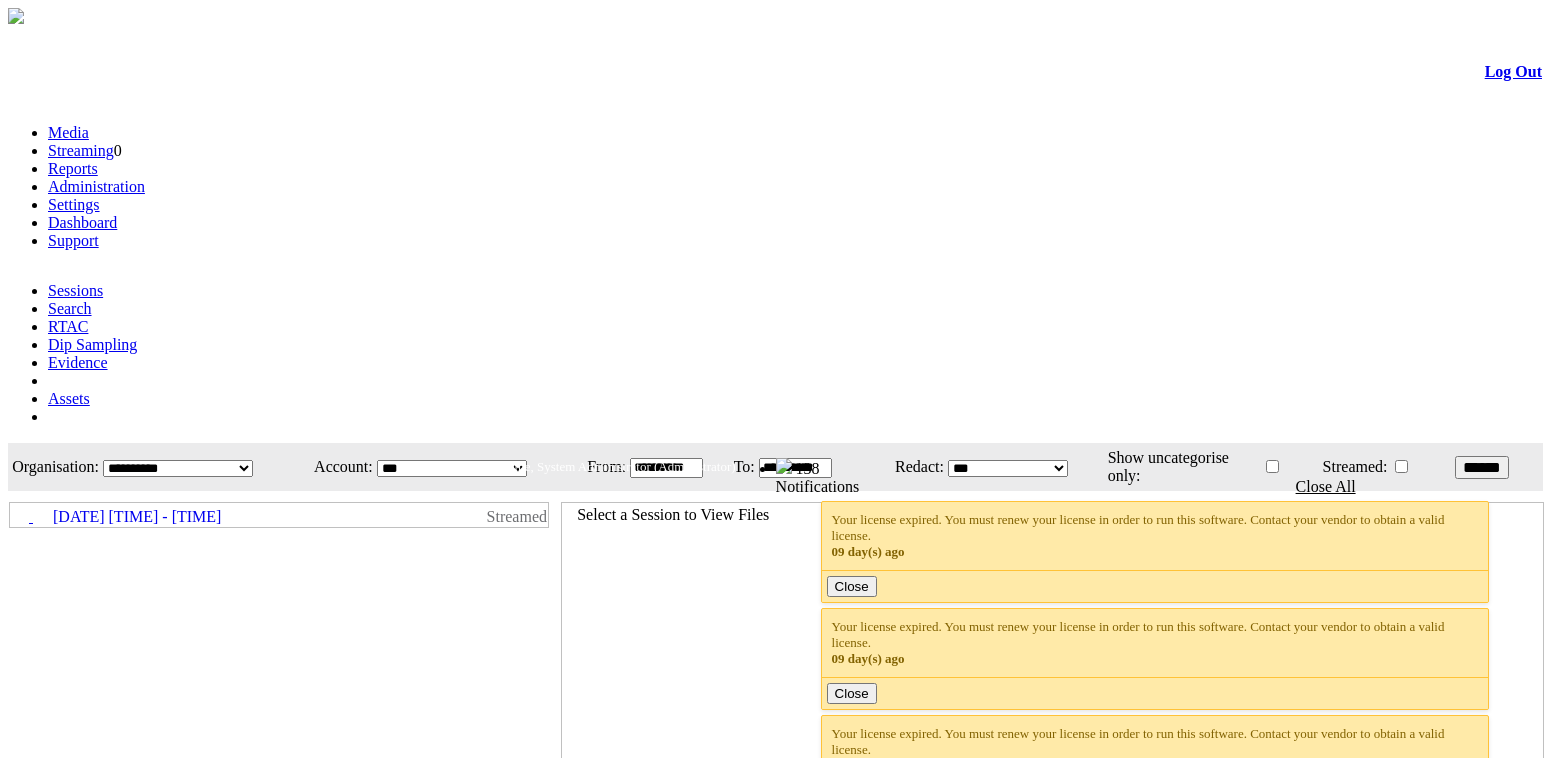 scroll, scrollTop: 0, scrollLeft: 0, axis: both 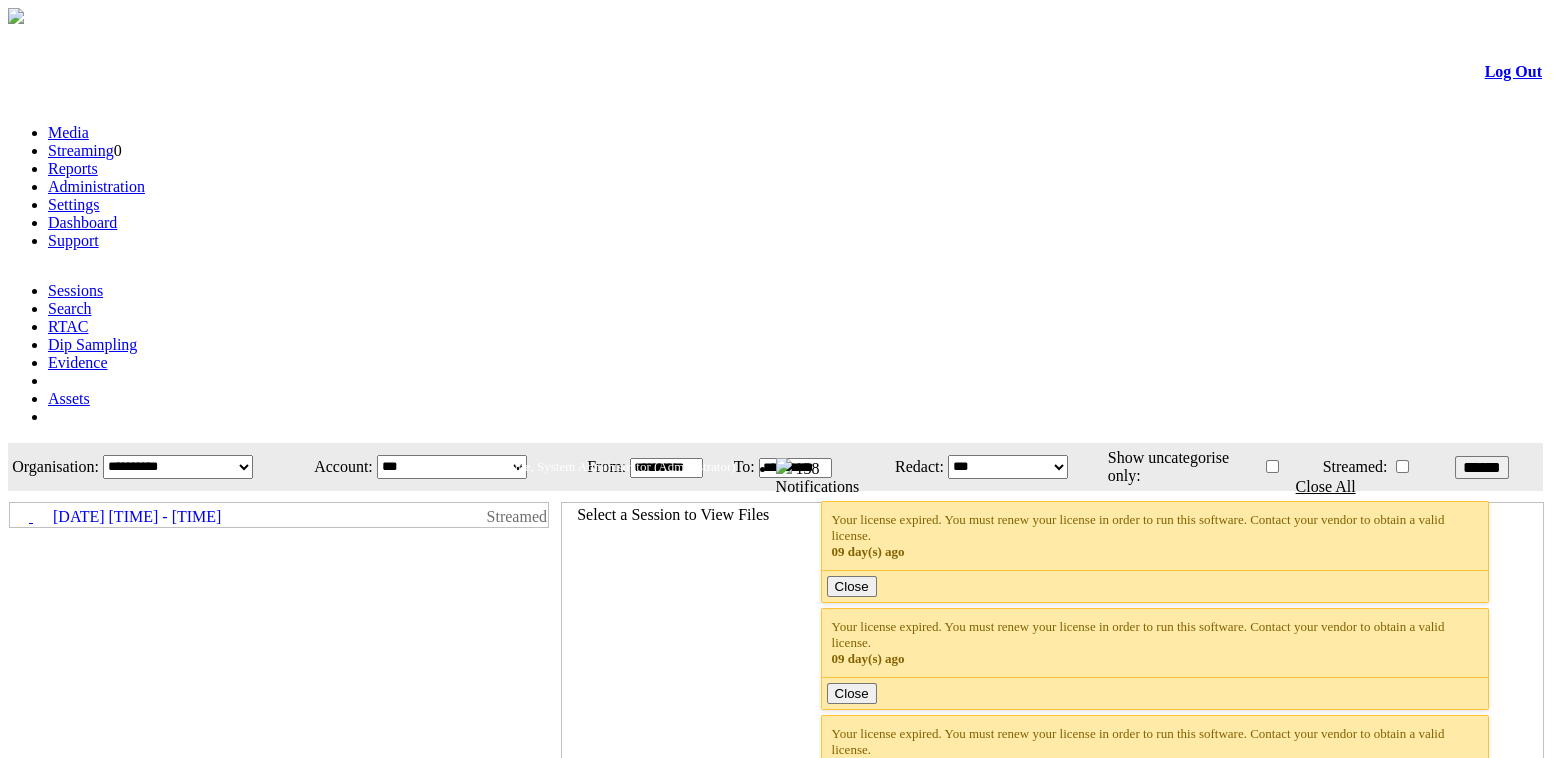 click on "Dashboard" at bounding box center [82, 222] 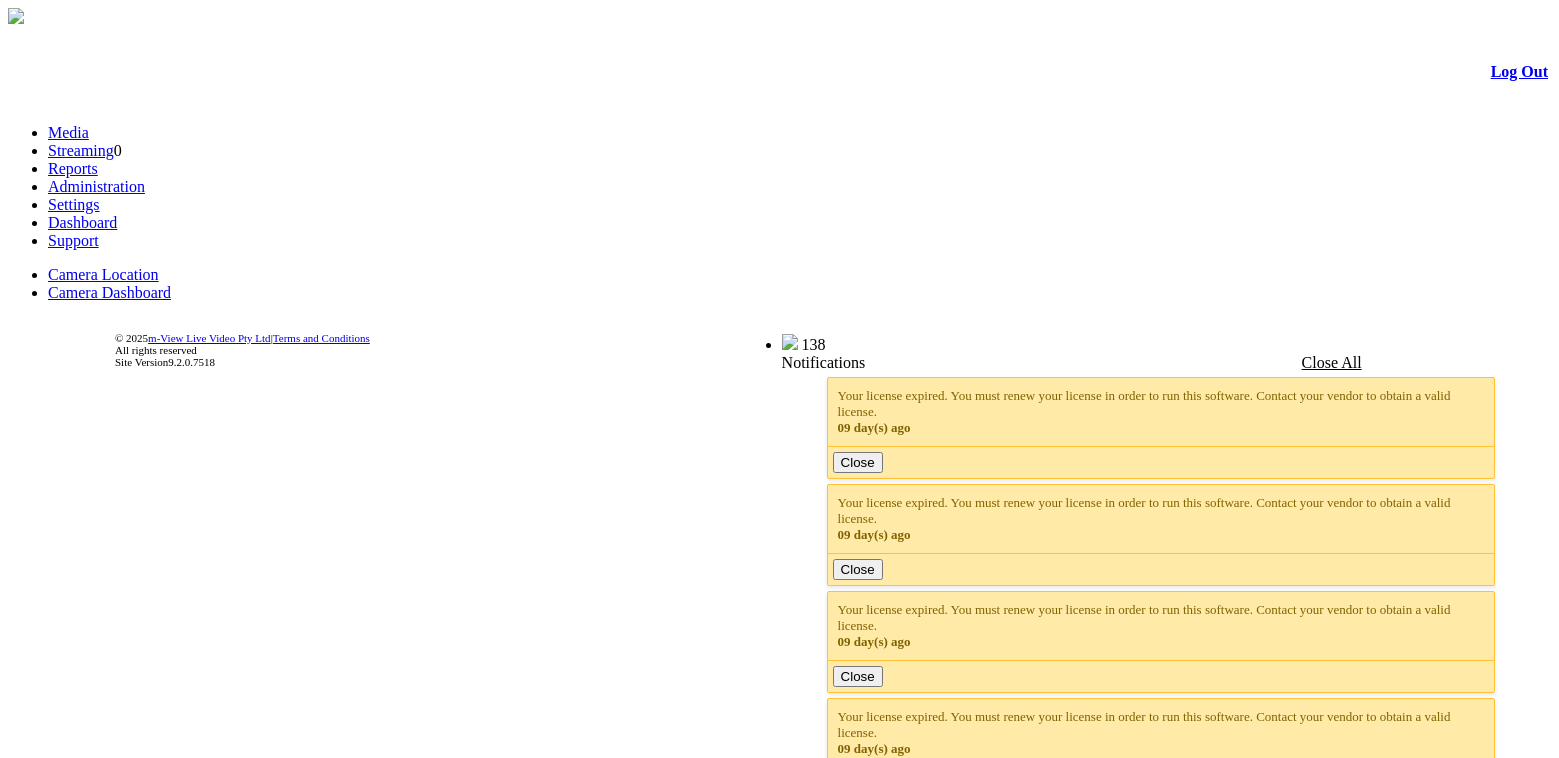 scroll, scrollTop: 0, scrollLeft: 0, axis: both 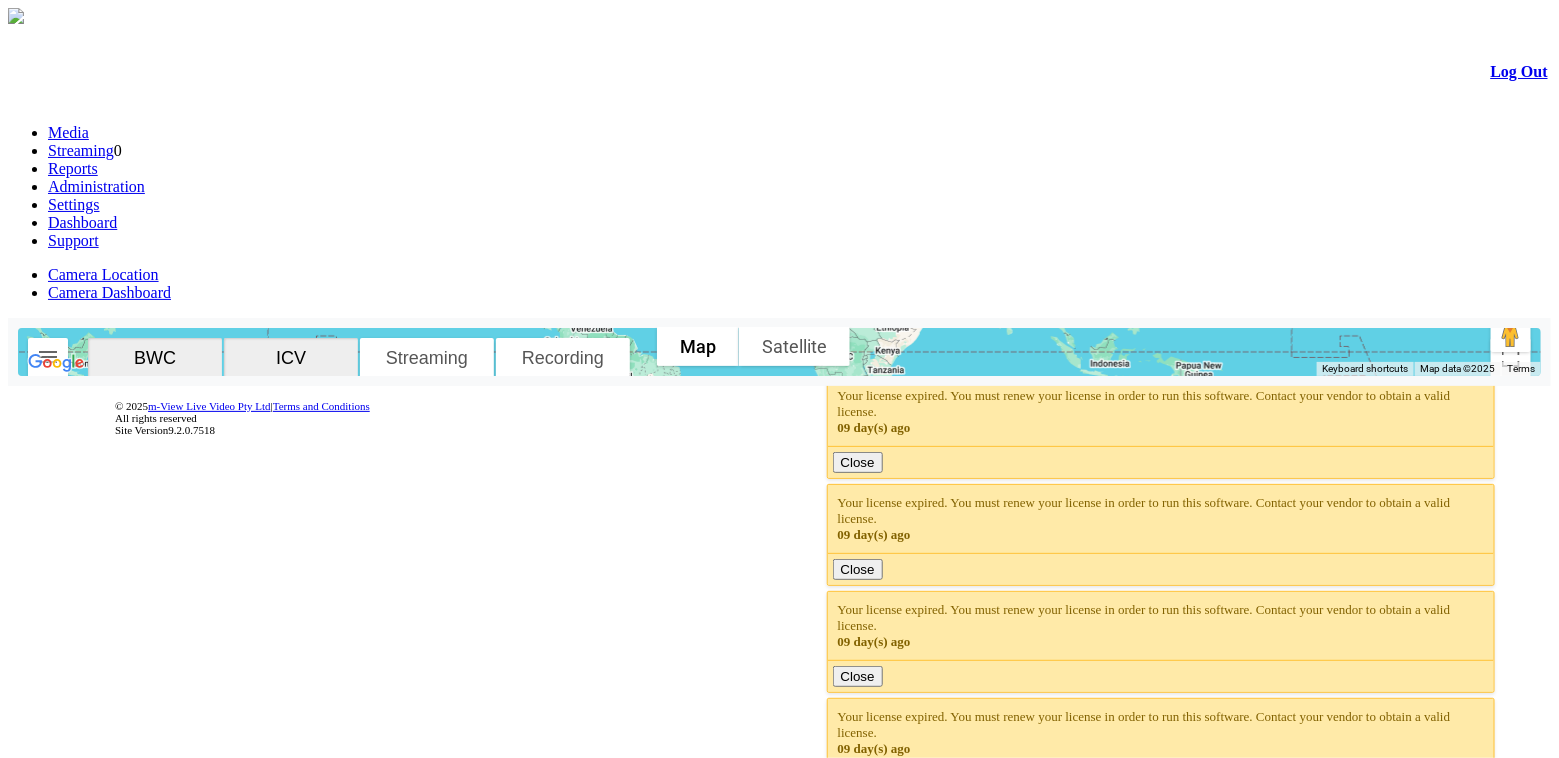 click 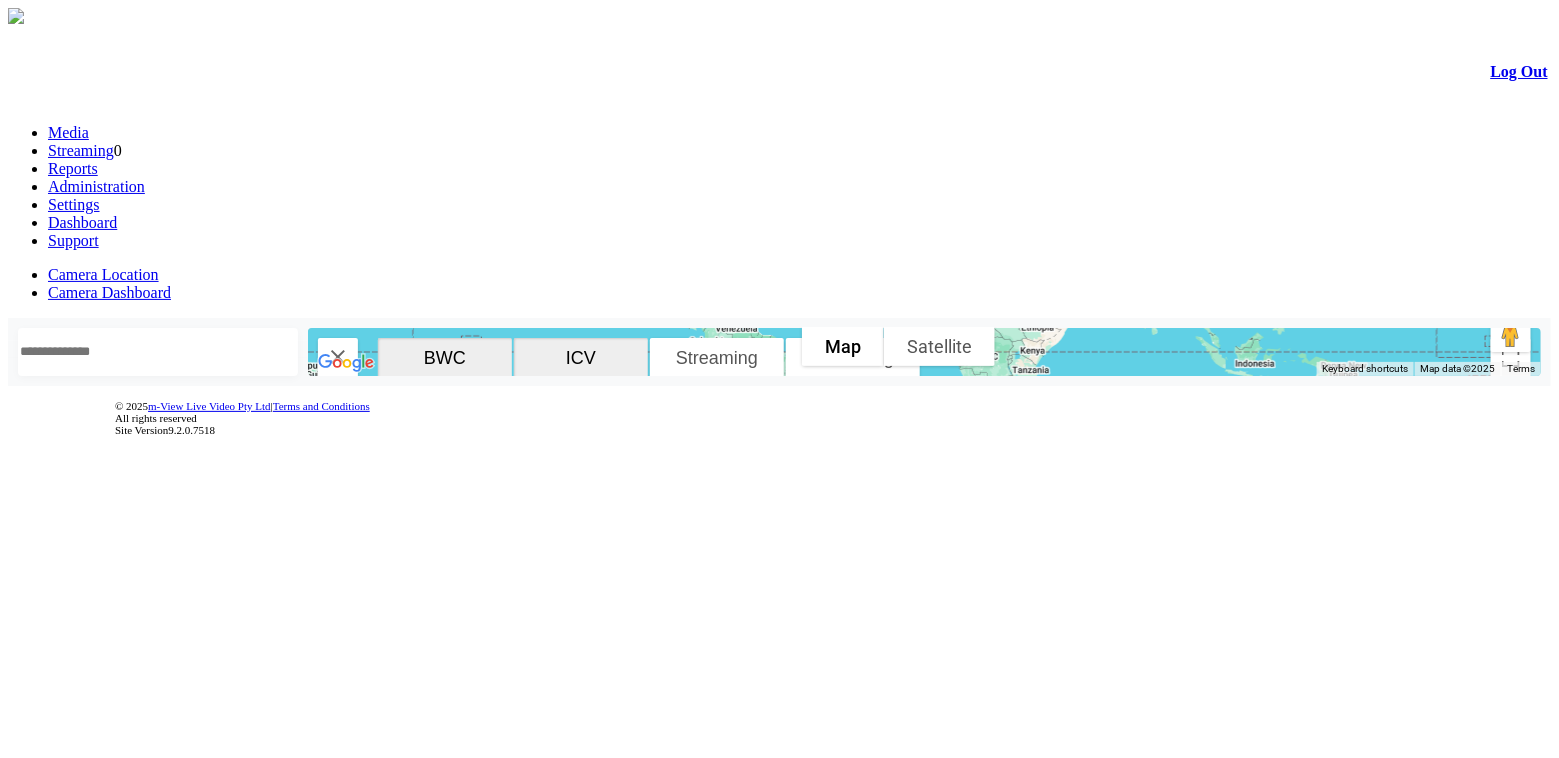 type 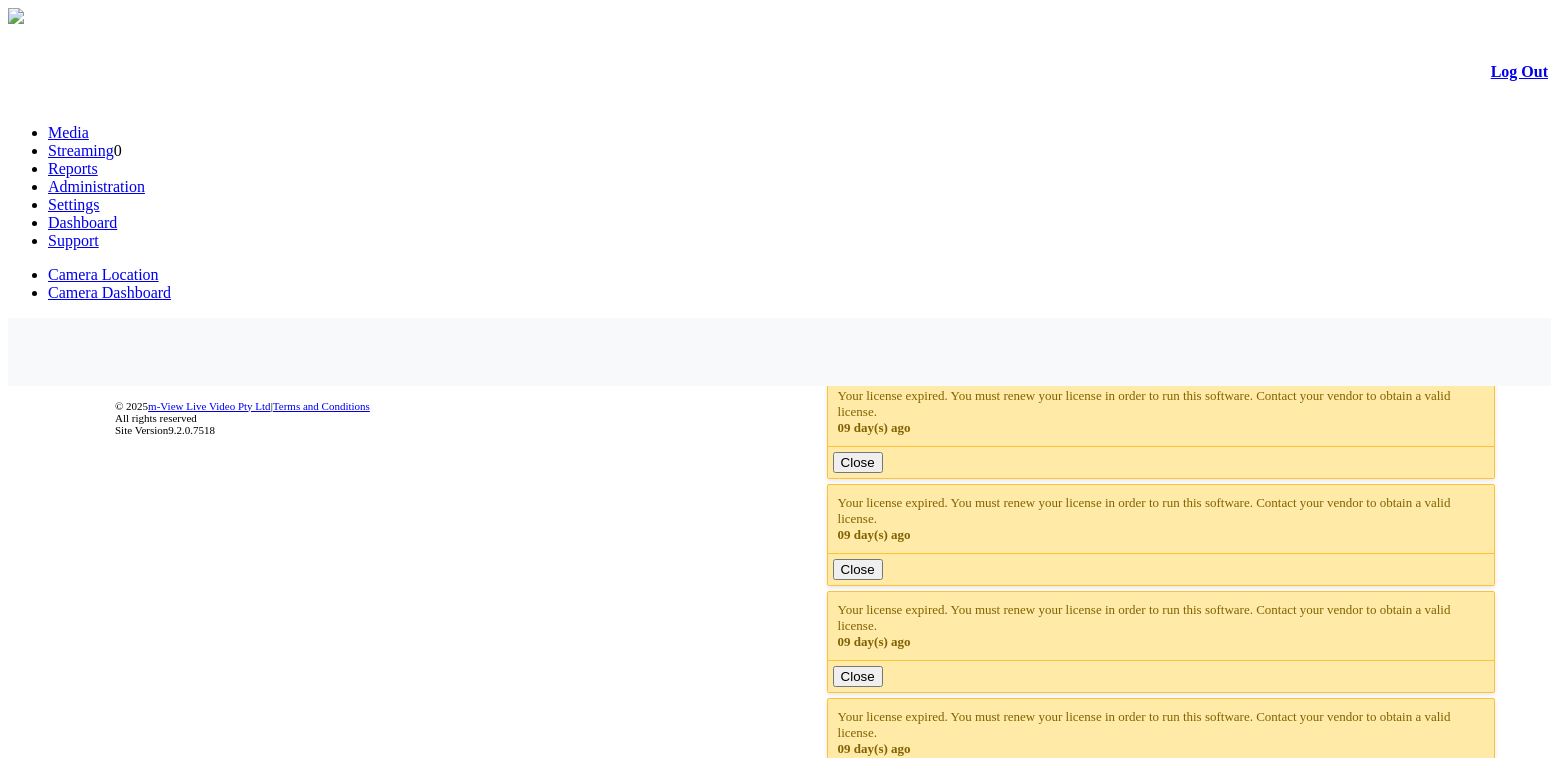 scroll, scrollTop: 0, scrollLeft: 0, axis: both 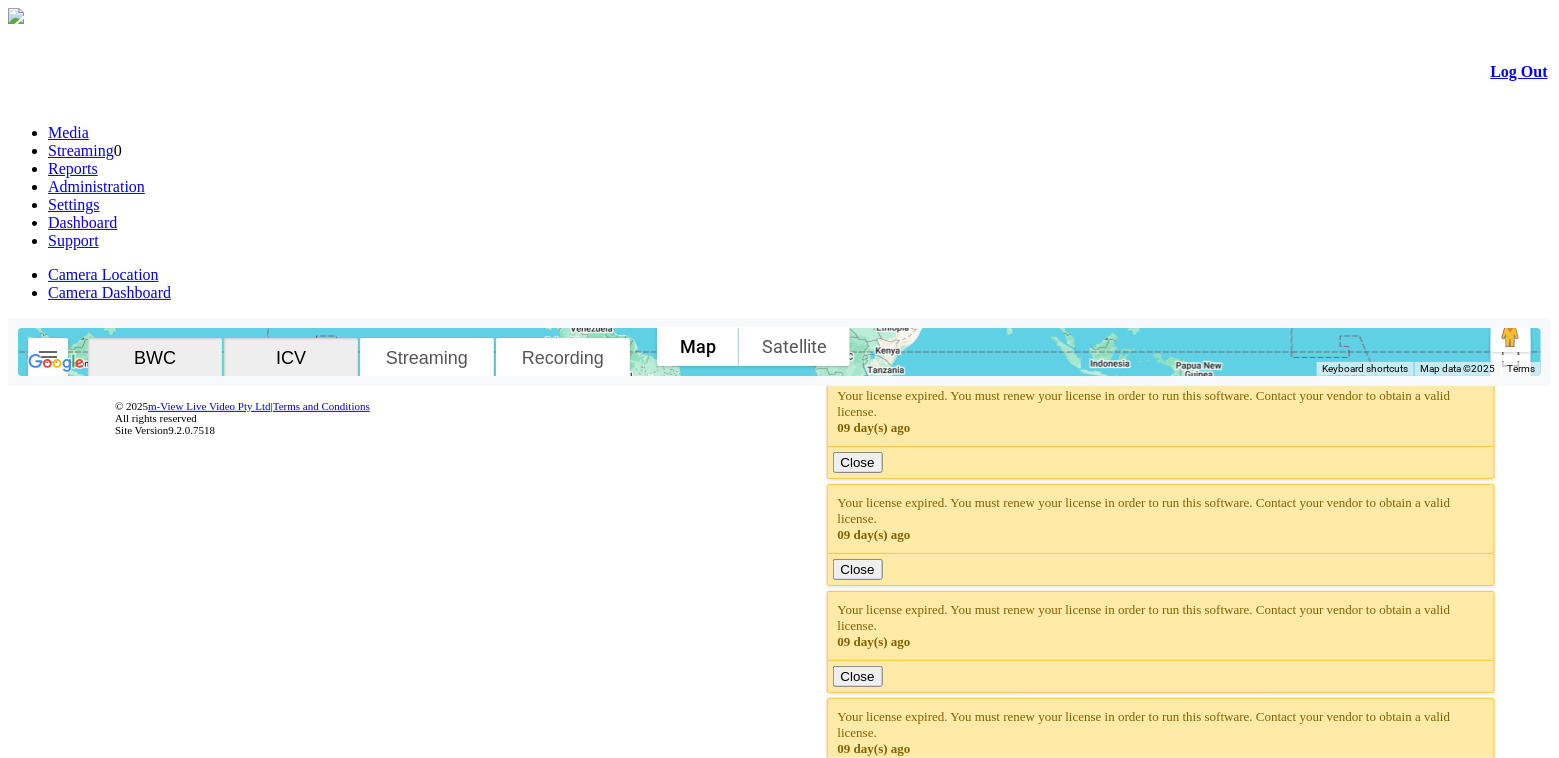 click 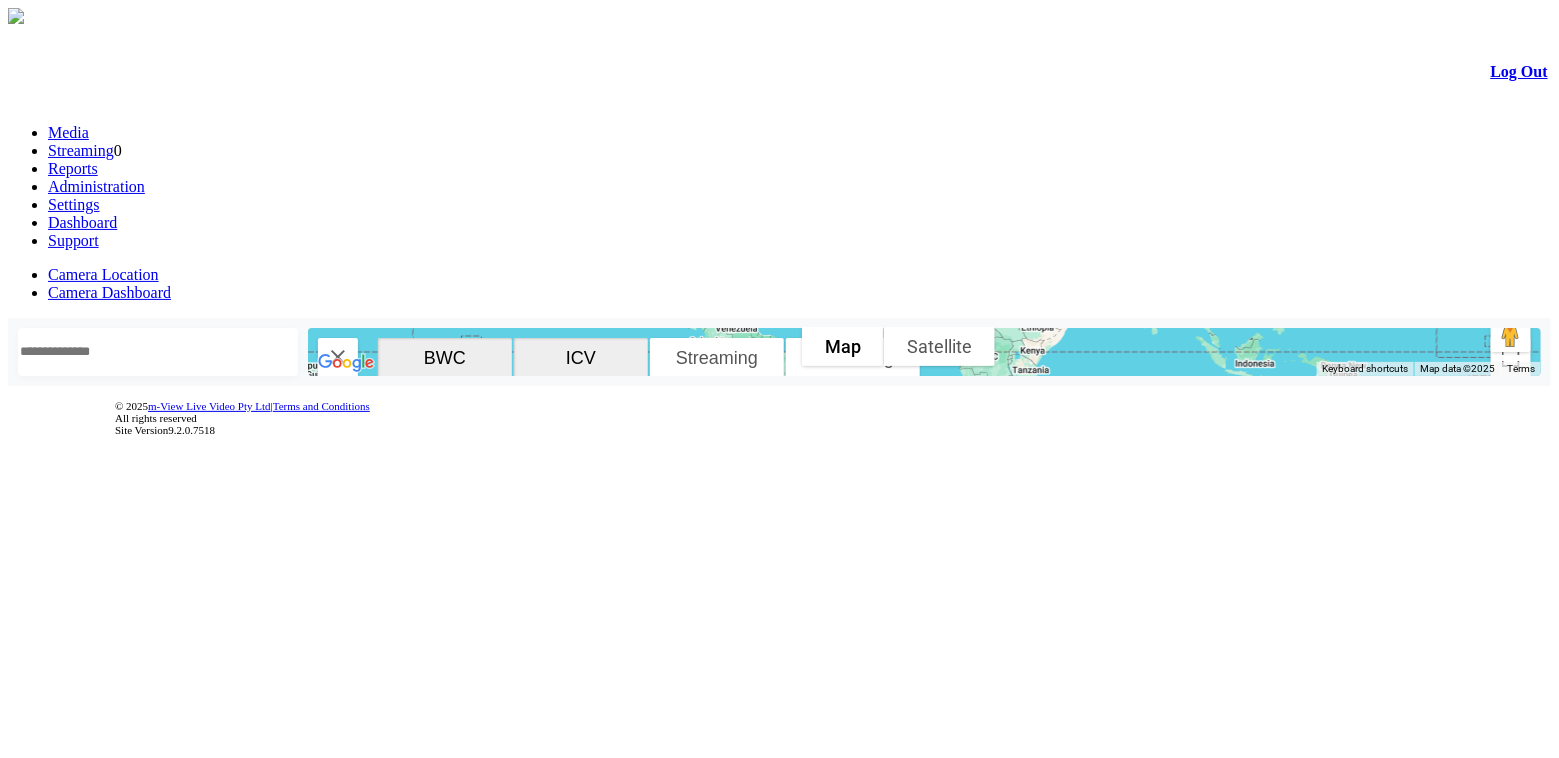 click 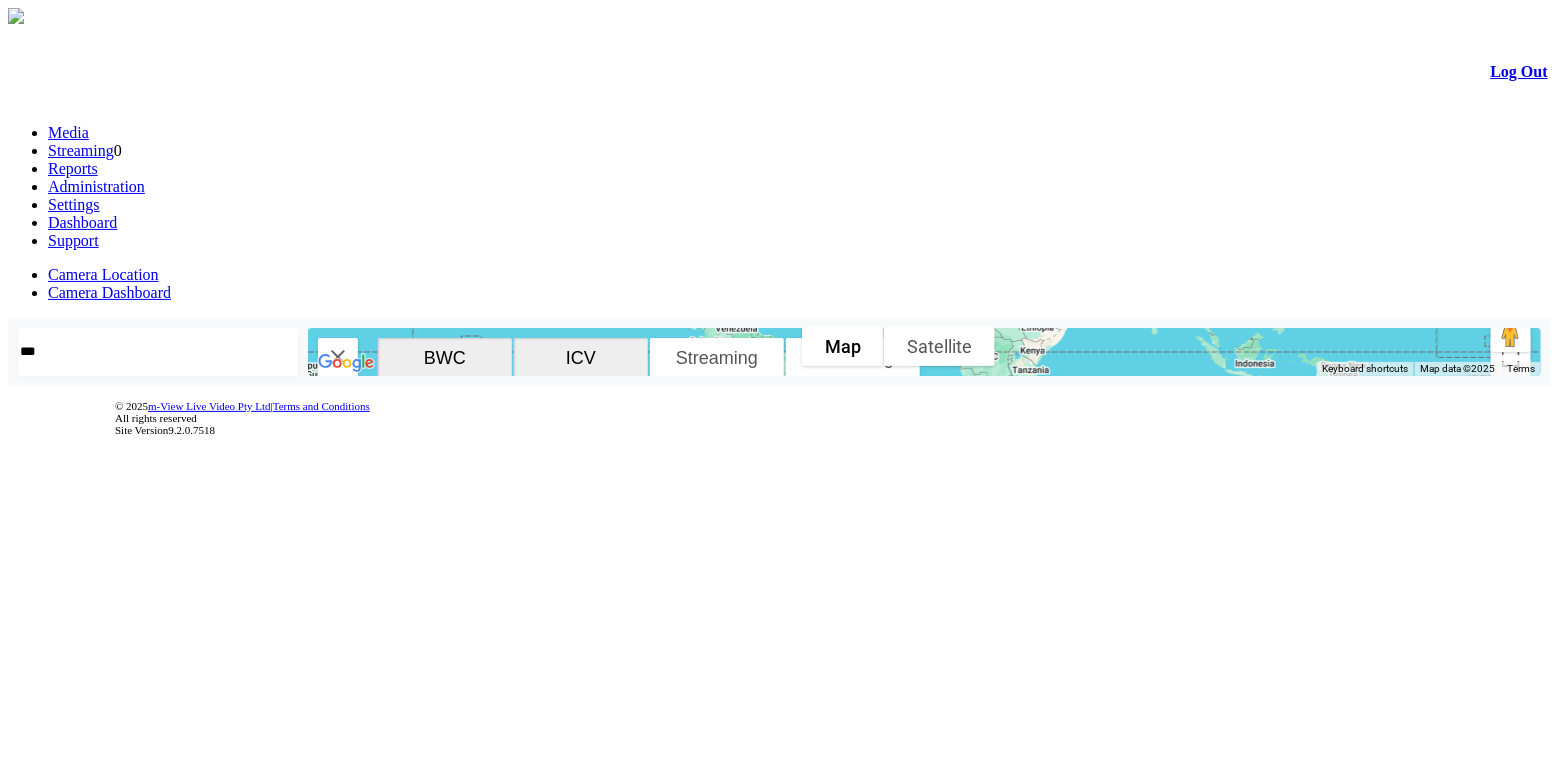 type on "***" 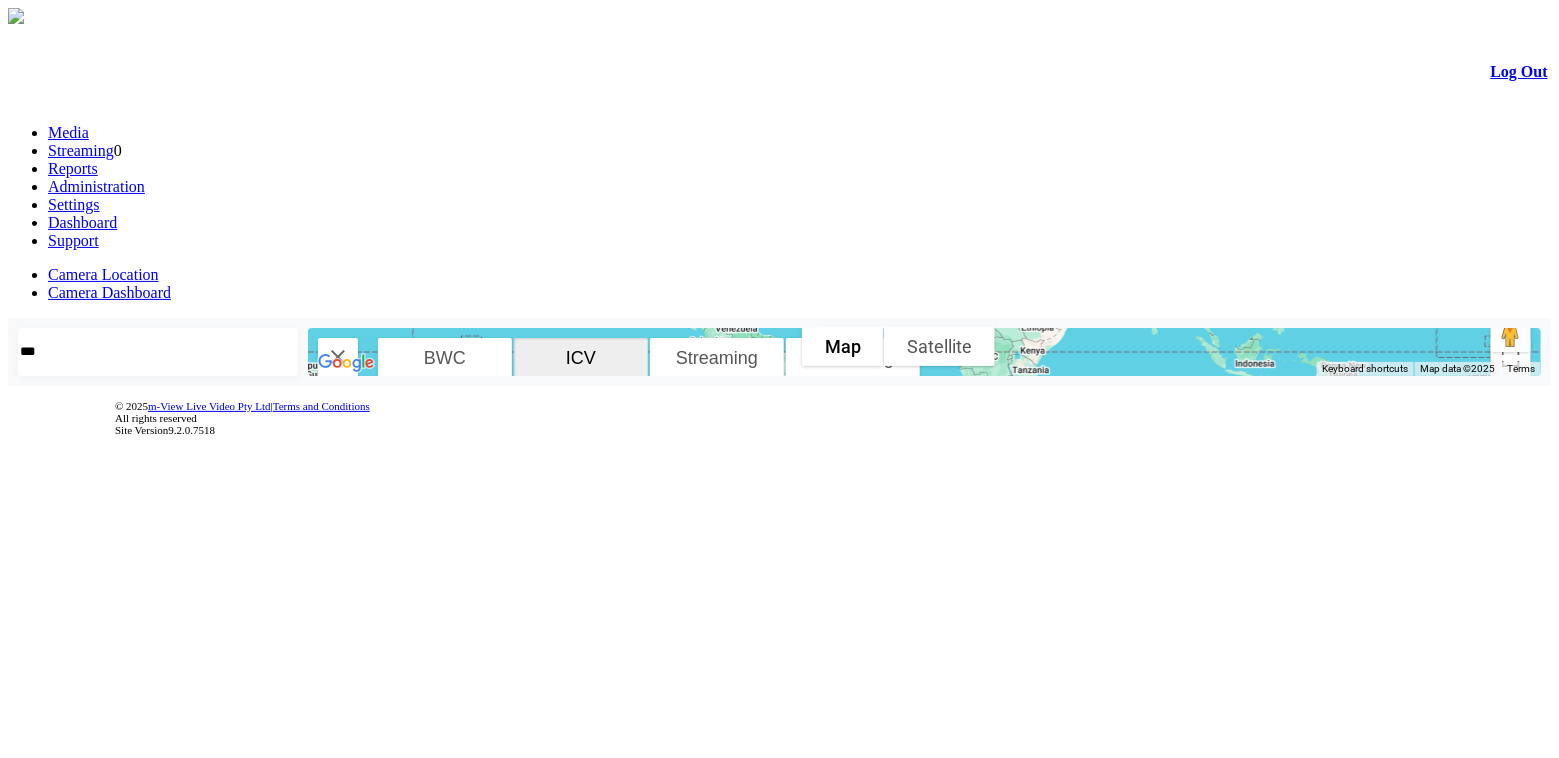 click on "BWC" 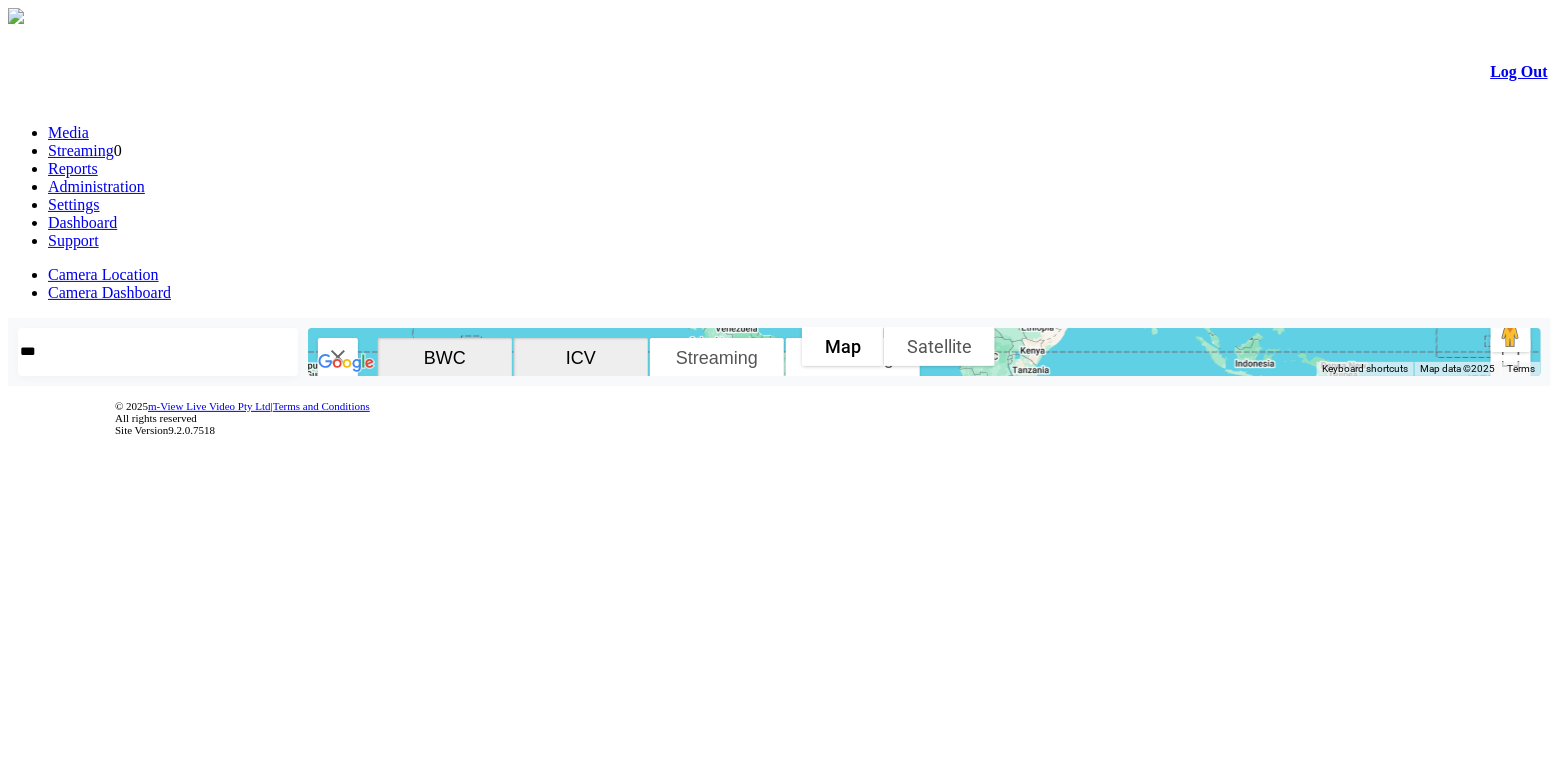 click on "ICV" 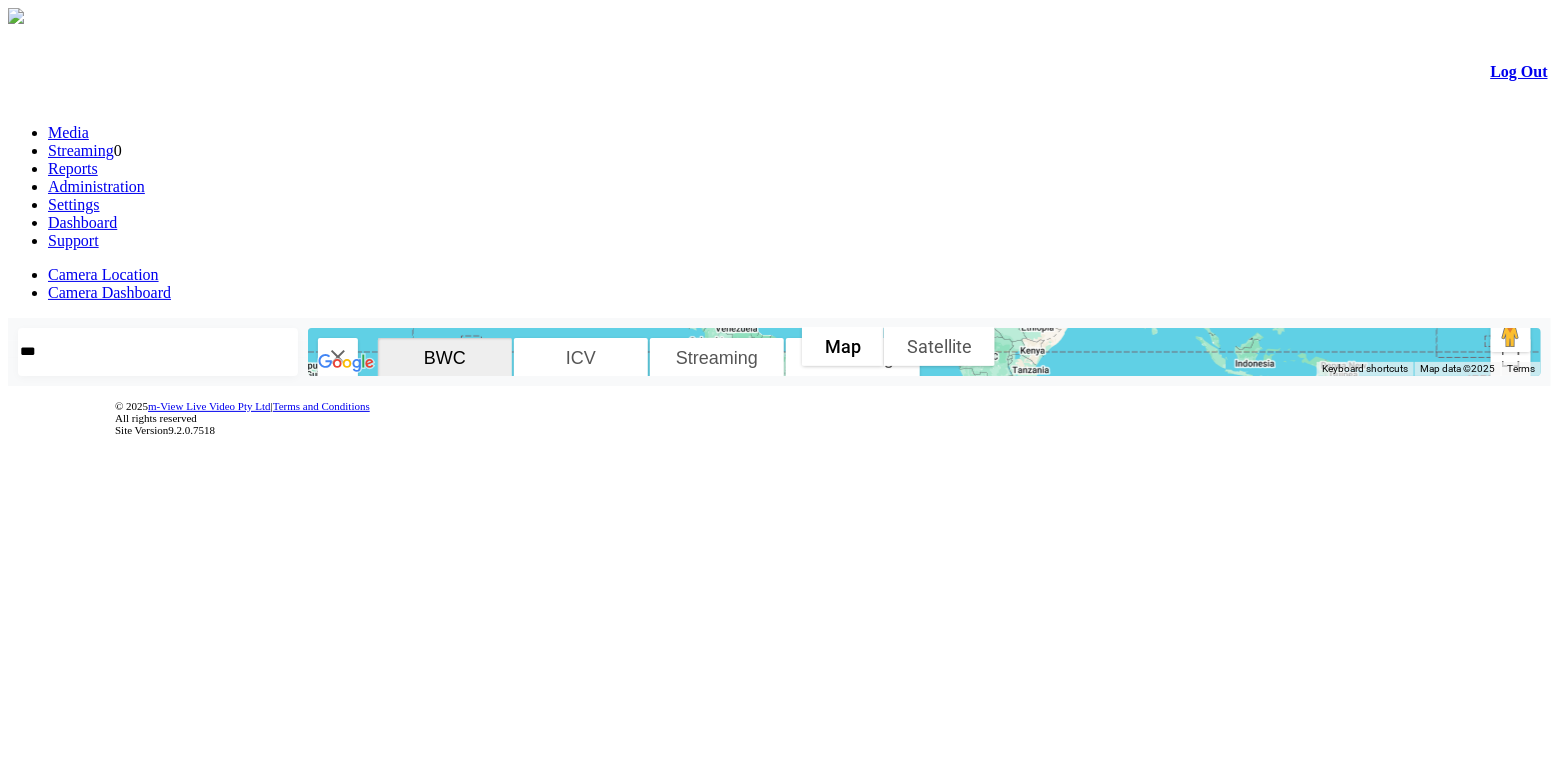 click on "ICV" 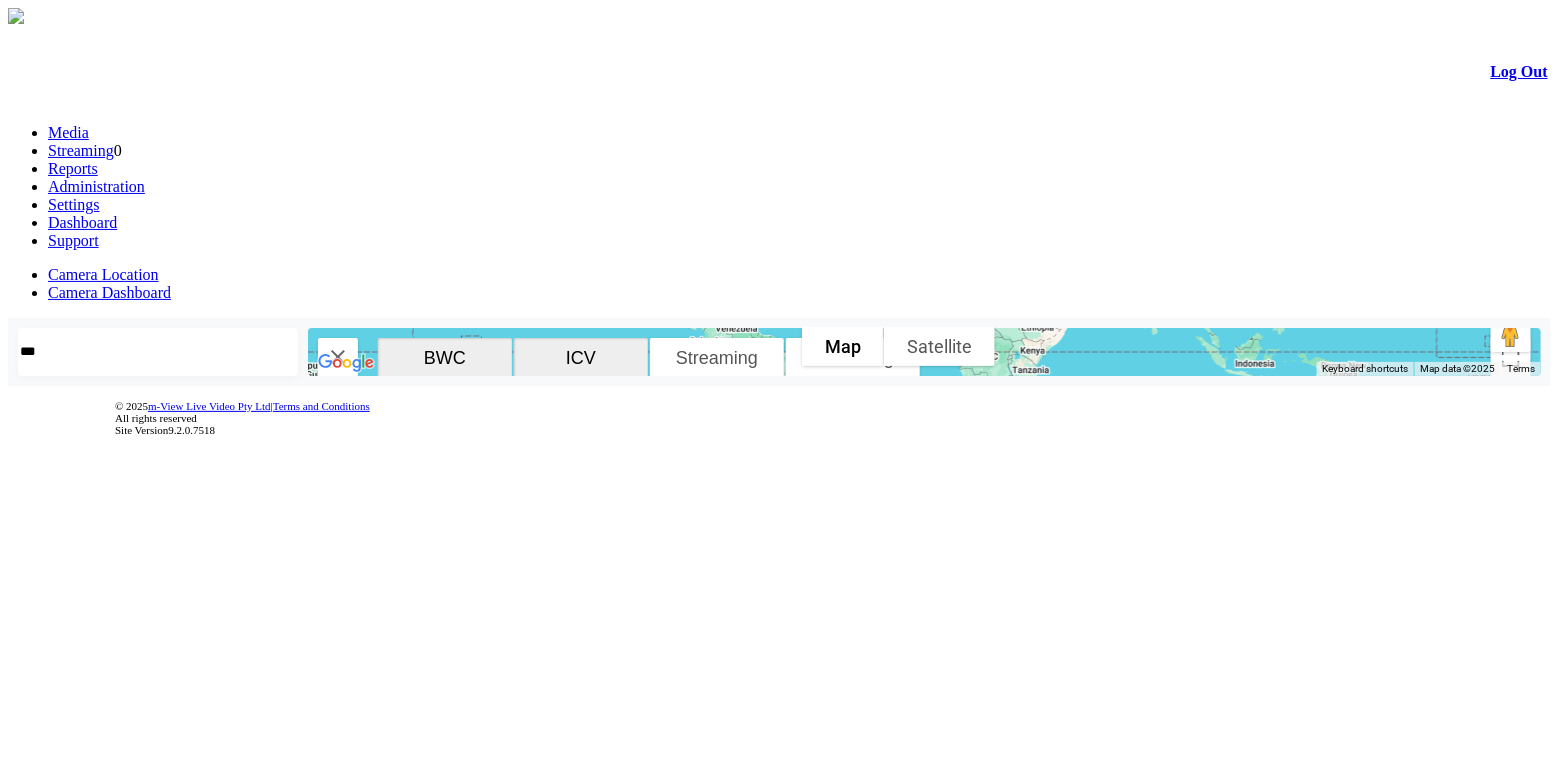 click on "Streaming" 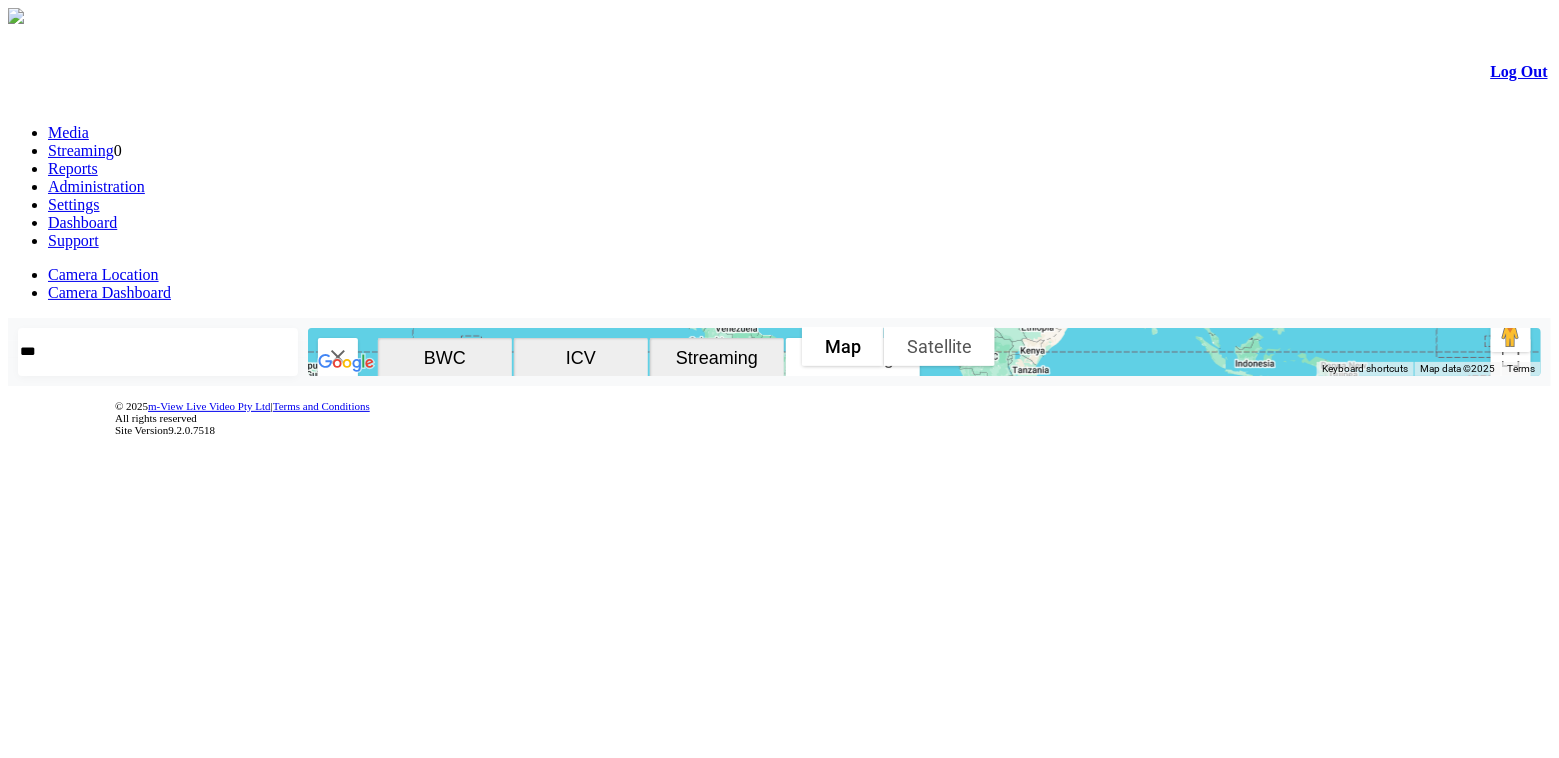click on "Recording" 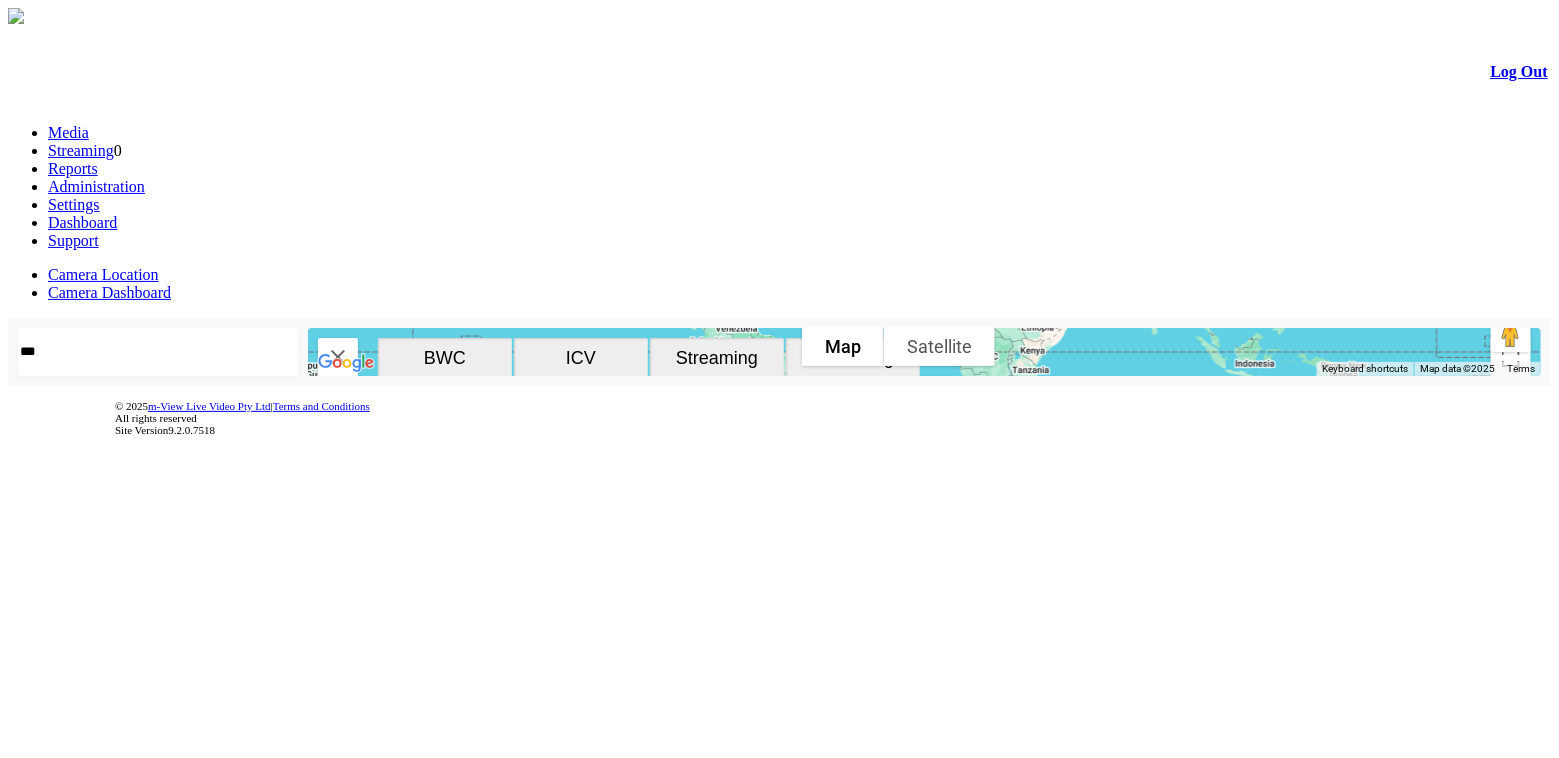 click on "Camera Dashboard" at bounding box center [109, 292] 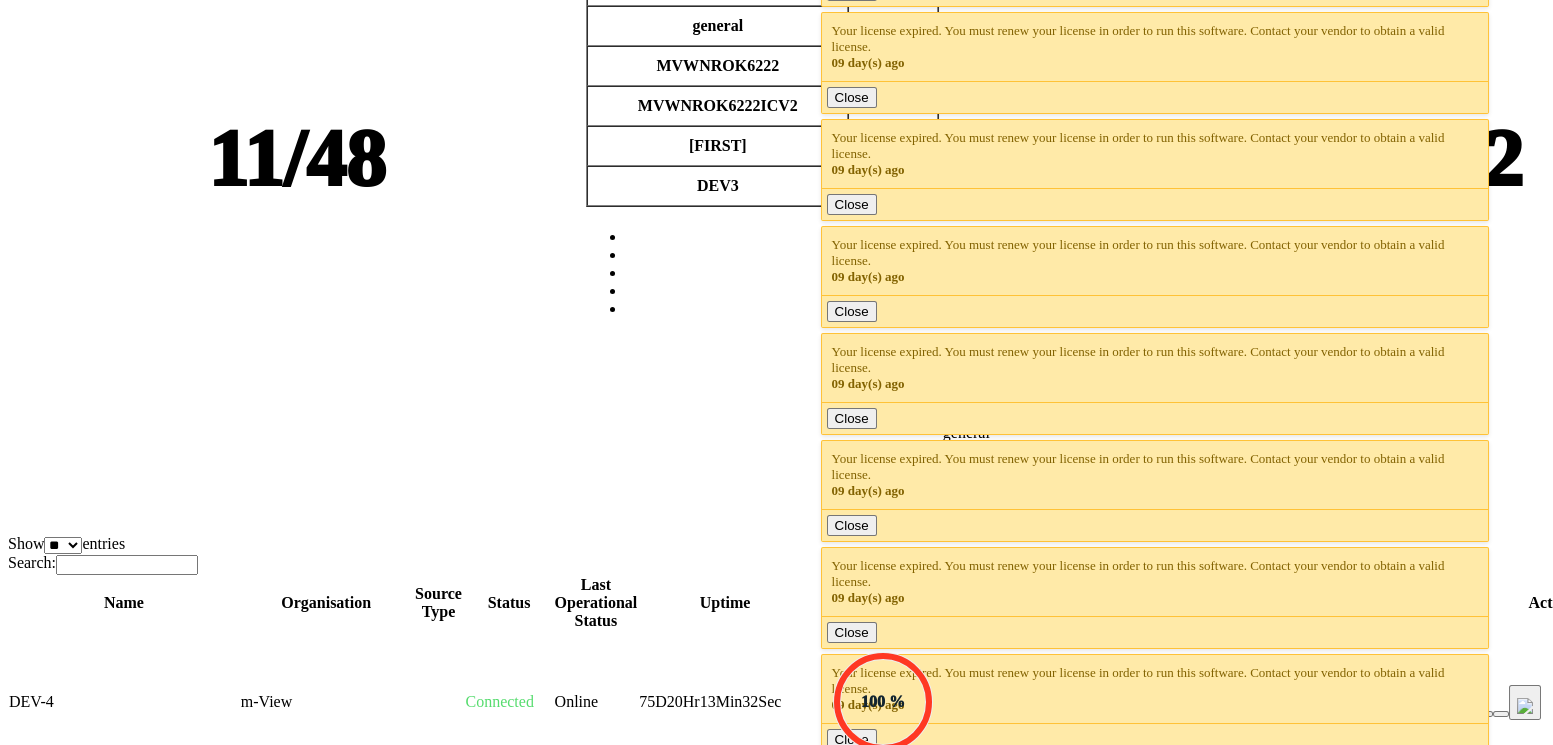 scroll, scrollTop: 0, scrollLeft: 0, axis: both 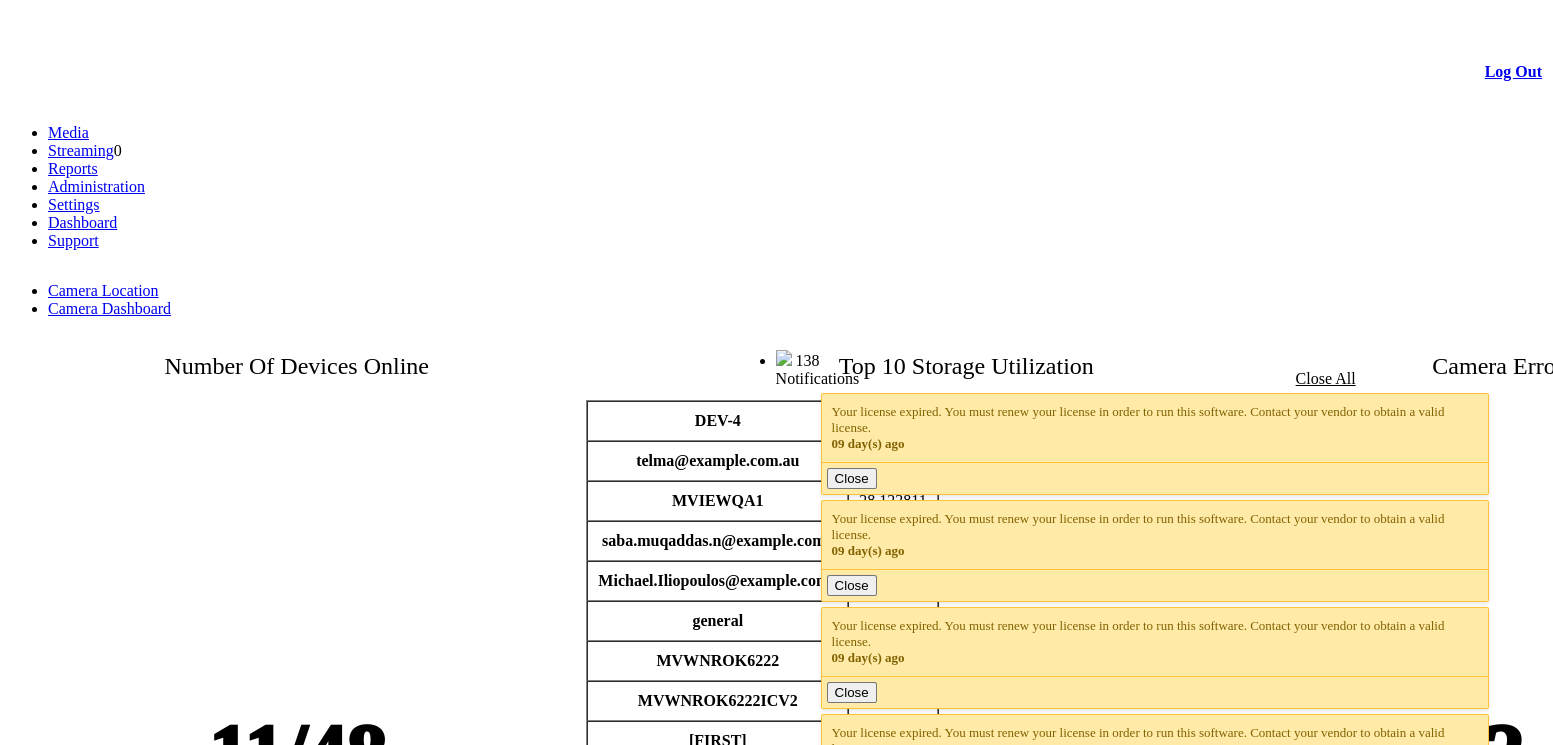 click on "Media Streaming 0 Reports Administration Settings Dashboard Support
Camera Location Camera Dashboard" at bounding box center (776, 229) 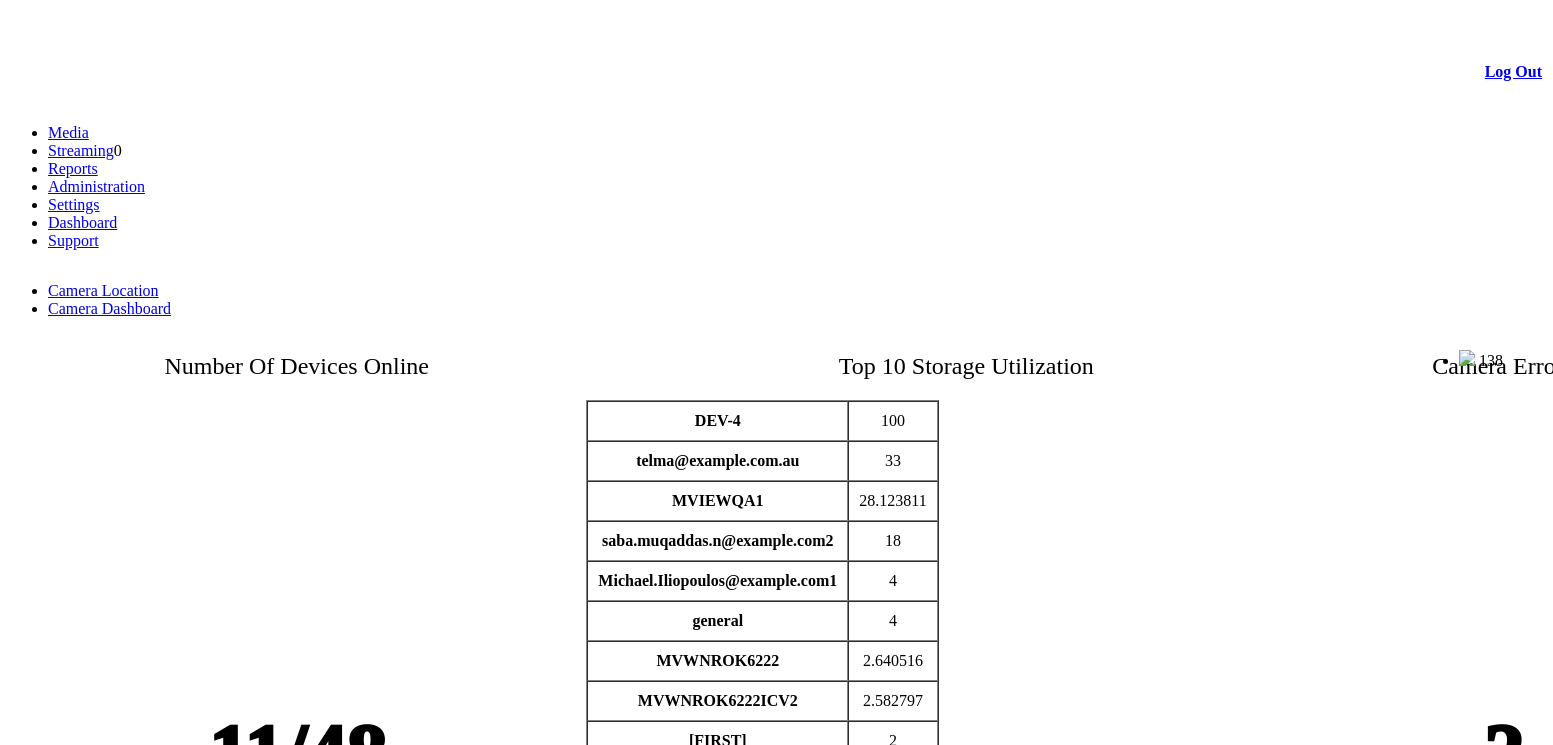 click on "Camera Location" at bounding box center (103, 290) 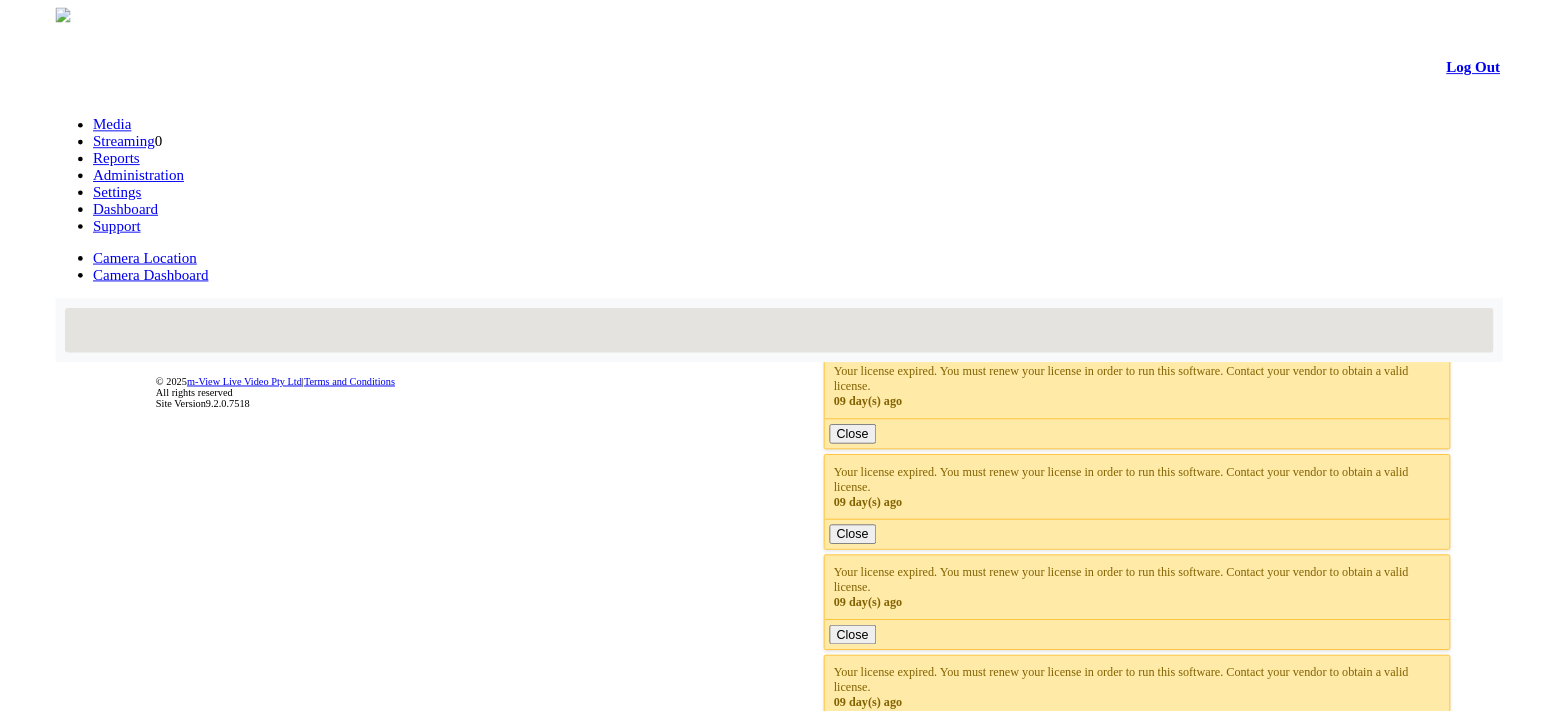 scroll, scrollTop: 0, scrollLeft: 0, axis: both 